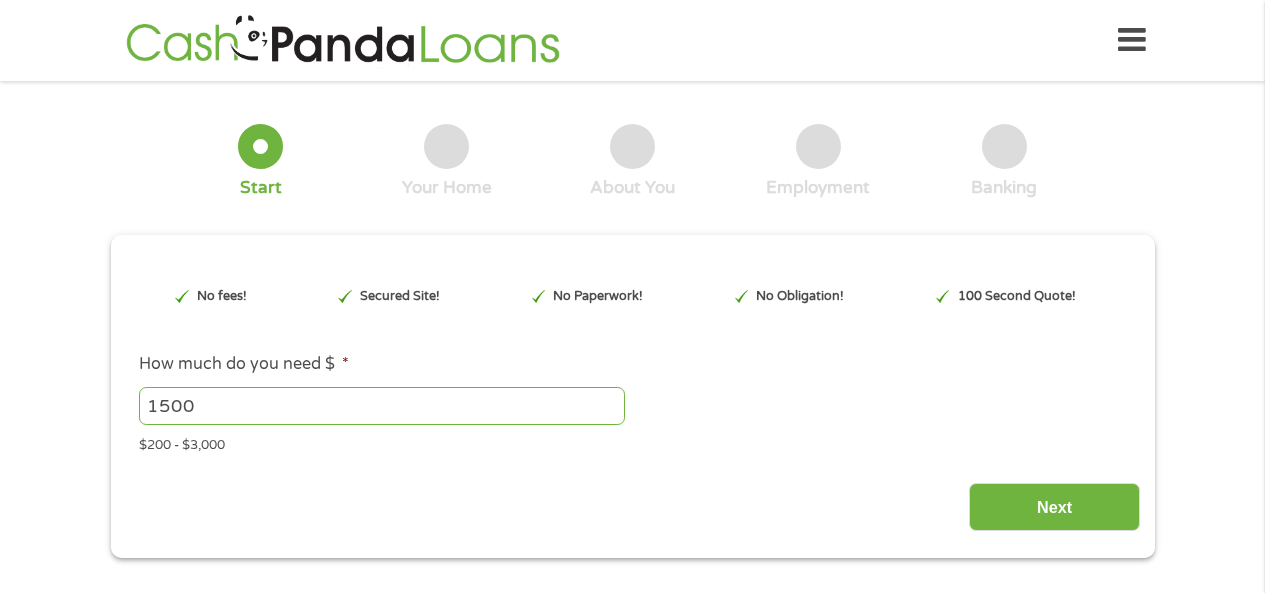 scroll, scrollTop: 0, scrollLeft: 0, axis: both 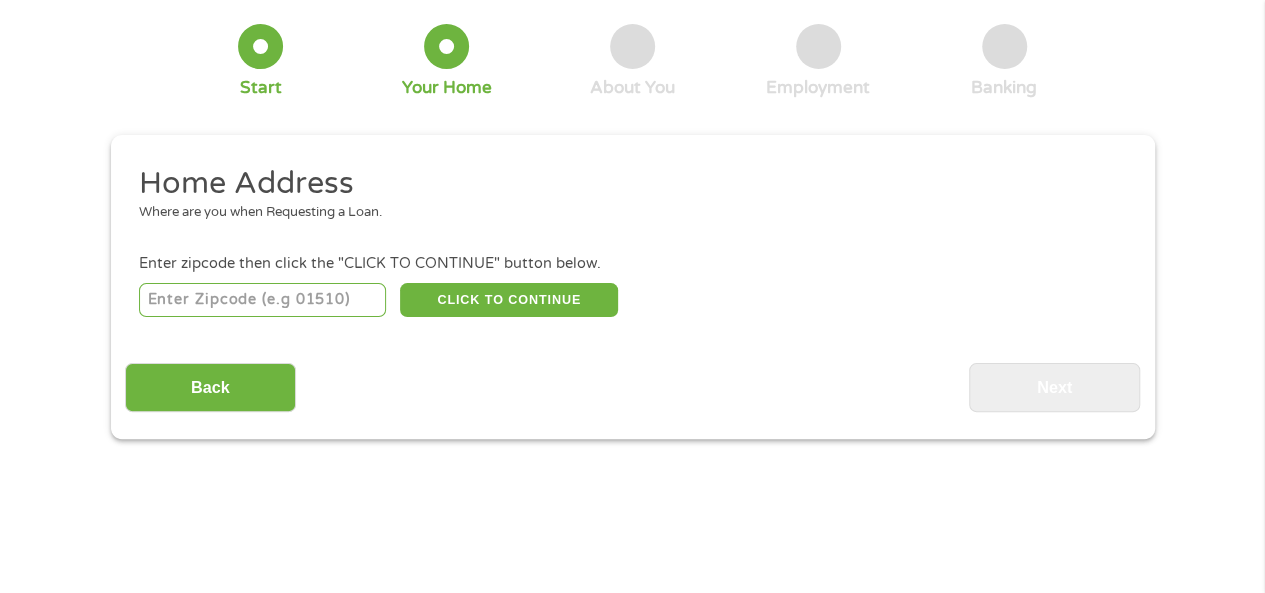 click at bounding box center [262, 300] 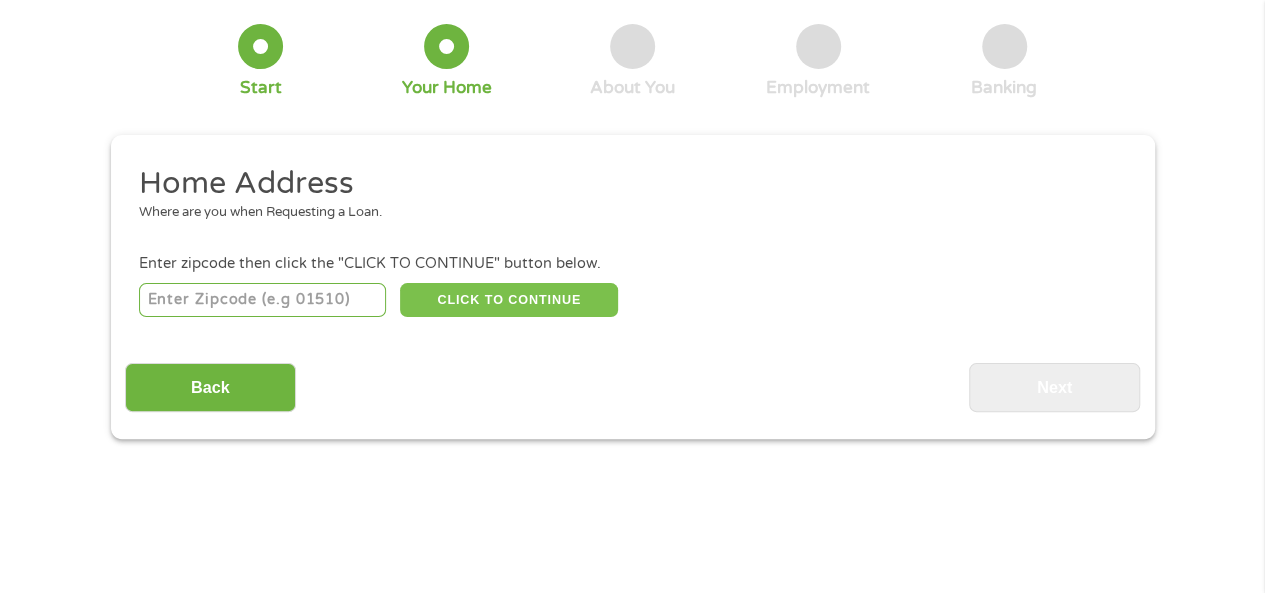 click on "CLICK TO CONTINUE" at bounding box center [509, 300] 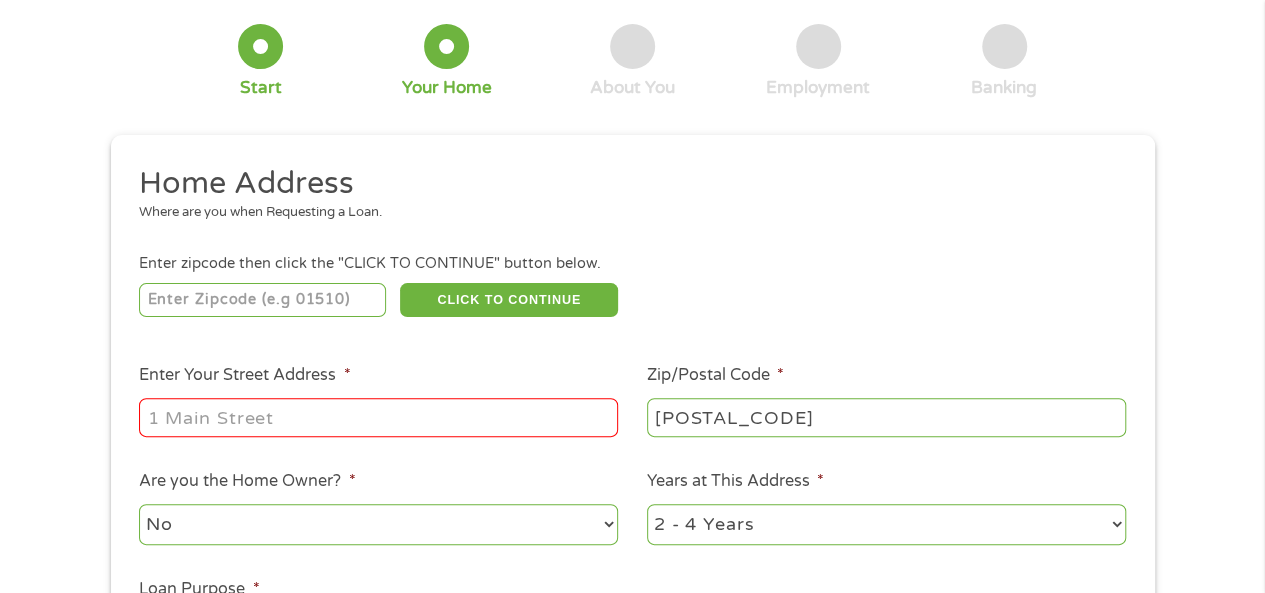 click on "Enter Your Street Address *" at bounding box center [378, 417] 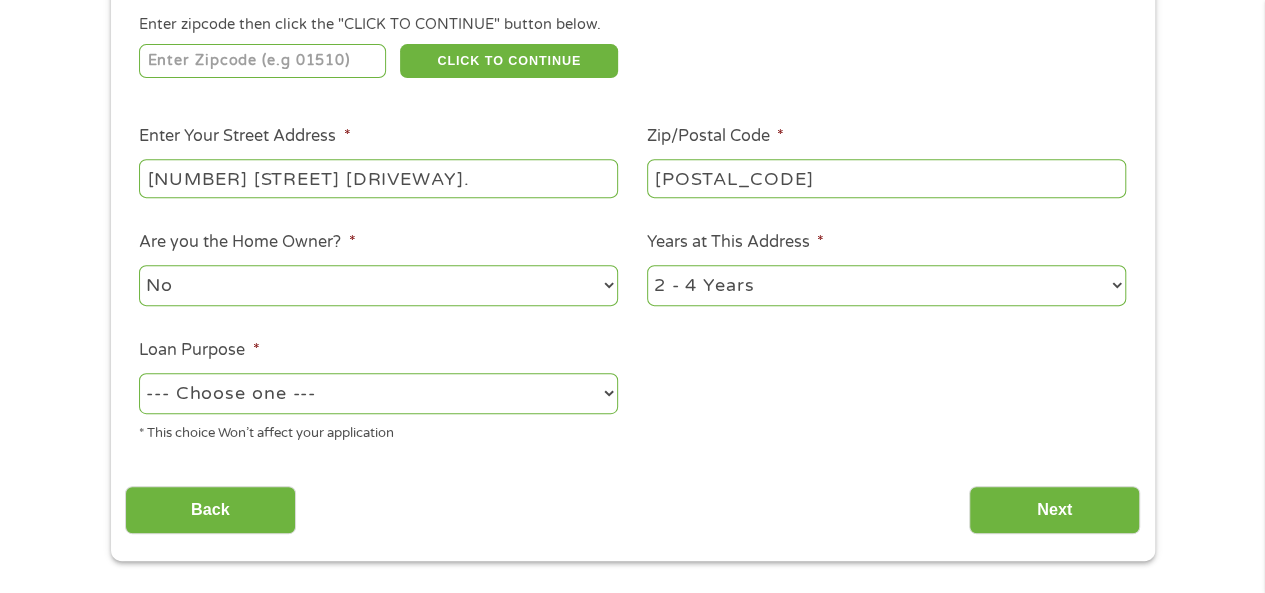 scroll, scrollTop: 400, scrollLeft: 0, axis: vertical 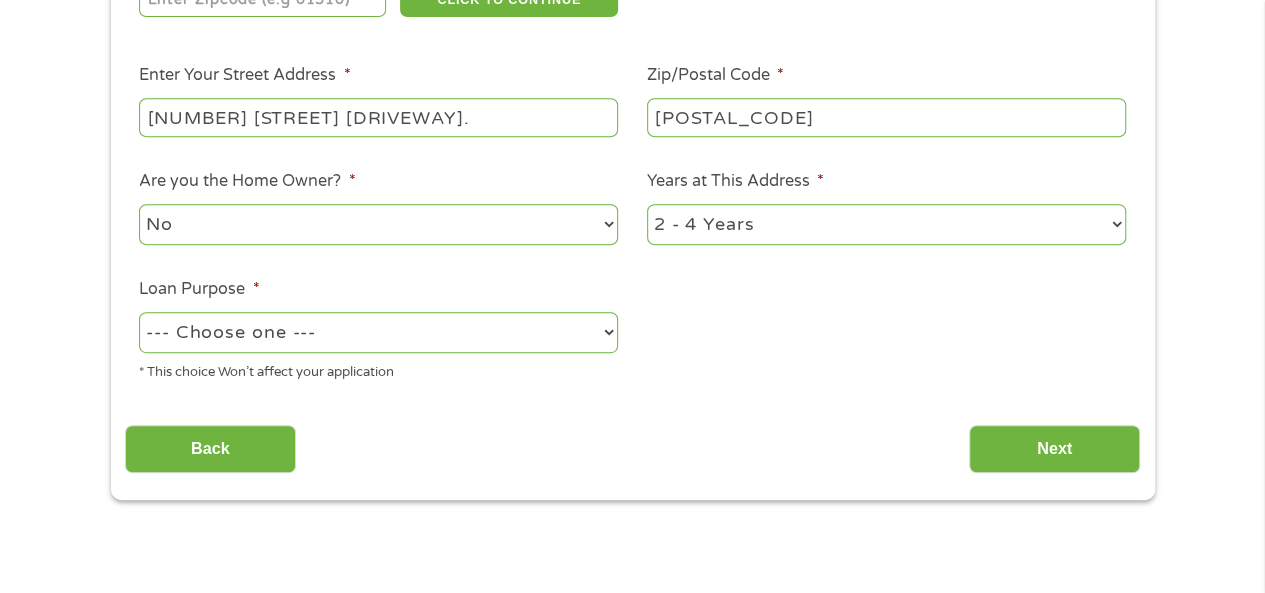 click on "--- Choose one --- Pay Bills Debt Consolidation Home Improvement Major Purchase Car Loan Short Term Cash Medical Expenses Other" at bounding box center [378, 332] 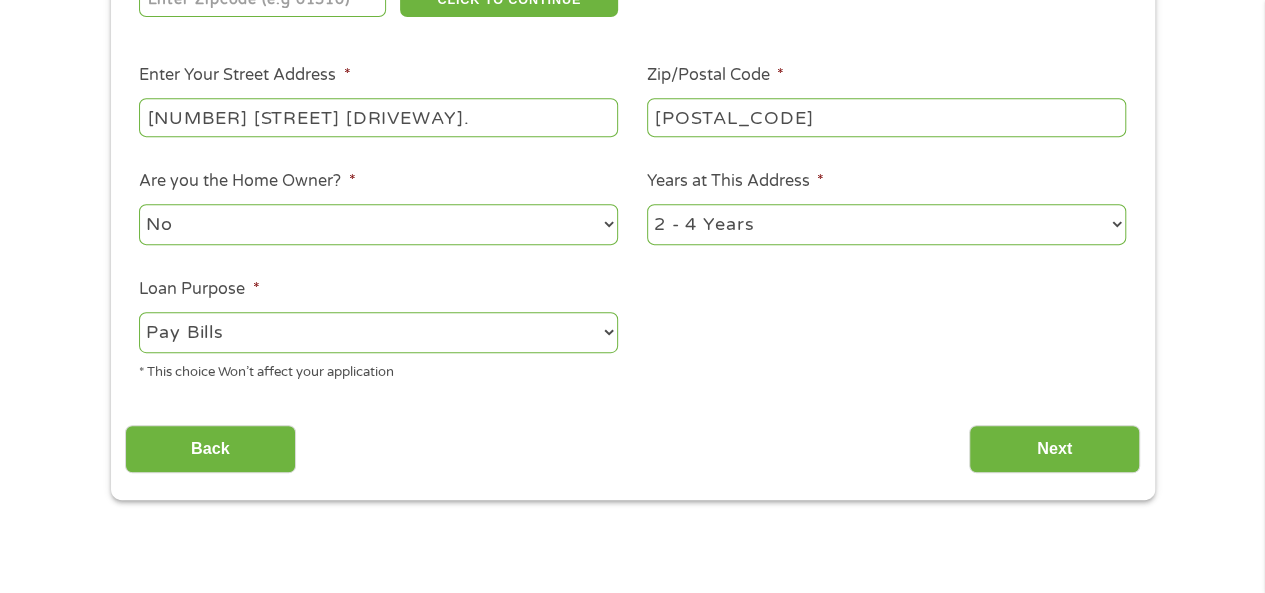 click on "--- Choose one --- Pay Bills Debt Consolidation Home Improvement Major Purchase Car Loan Short Term Cash Medical Expenses Other" at bounding box center [378, 332] 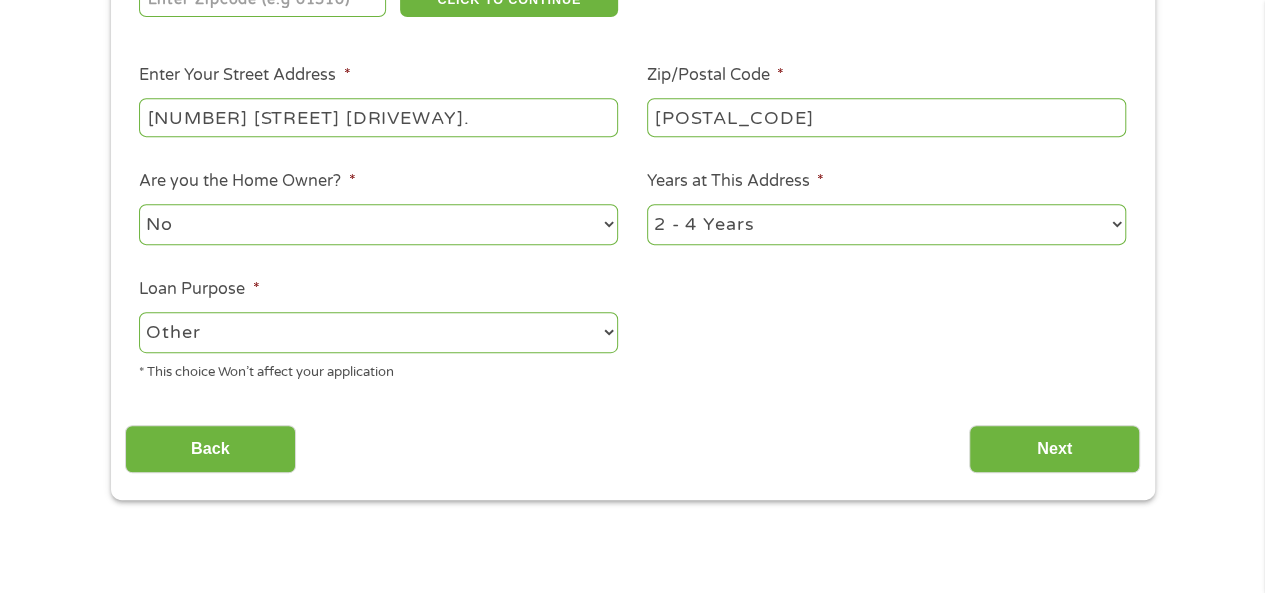 click on "--- Choose one --- Pay Bills Debt Consolidation Home Improvement Major Purchase Car Loan Short Term Cash Medical Expenses Other" at bounding box center (378, 332) 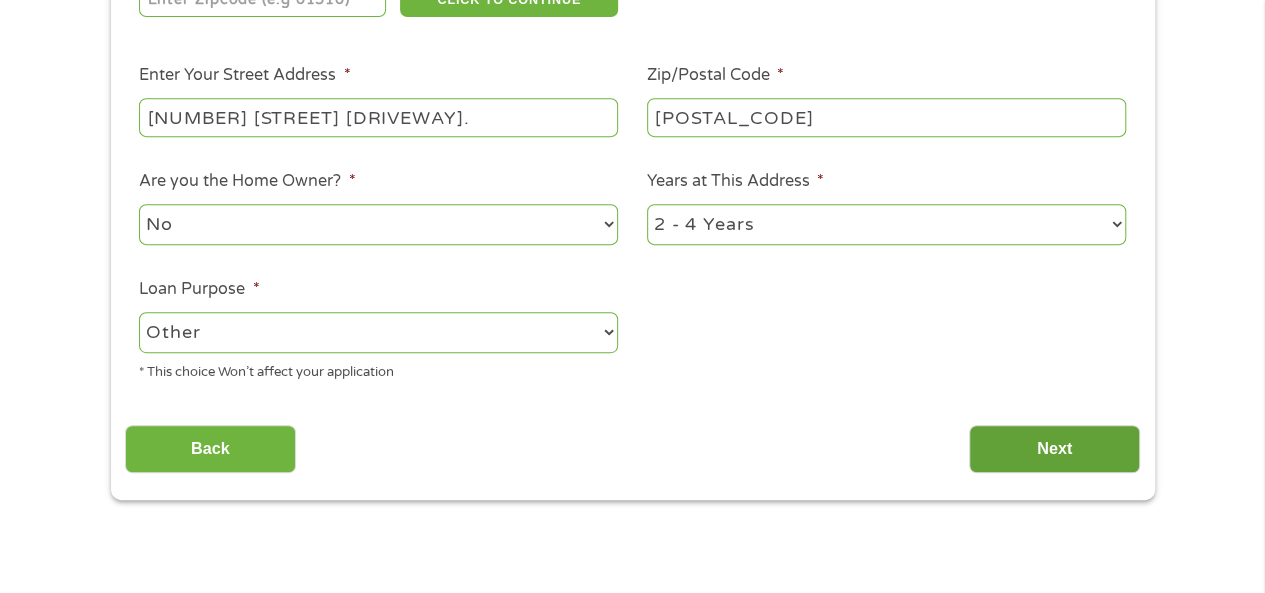 click on "Next" at bounding box center [1054, 449] 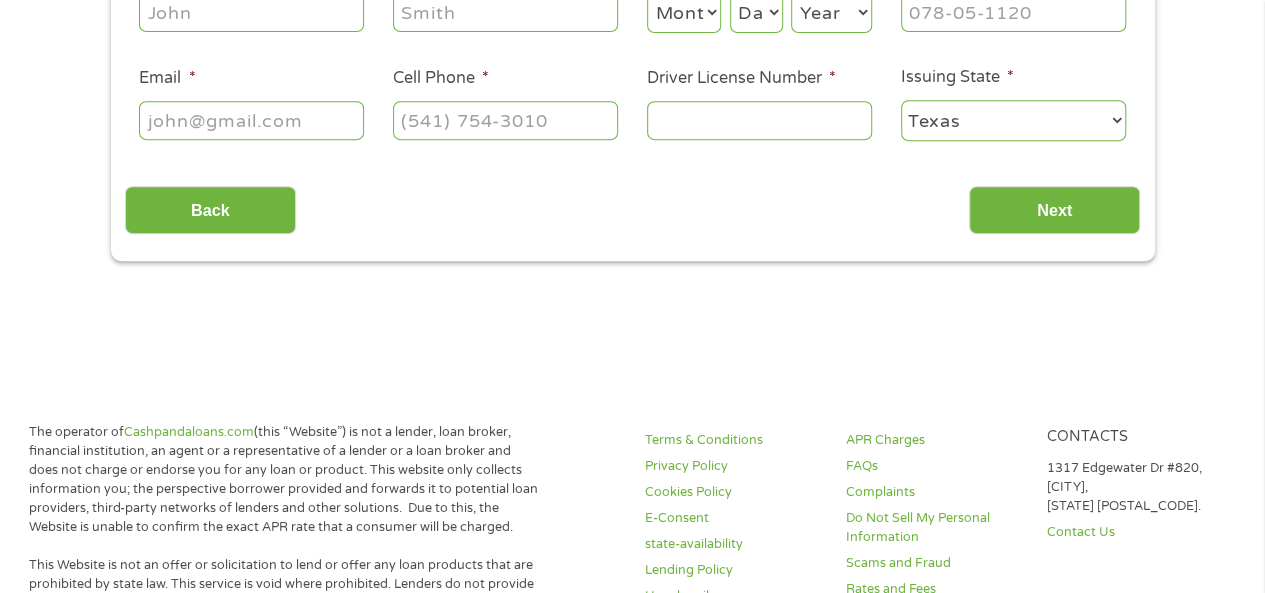 scroll, scrollTop: 8, scrollLeft: 8, axis: both 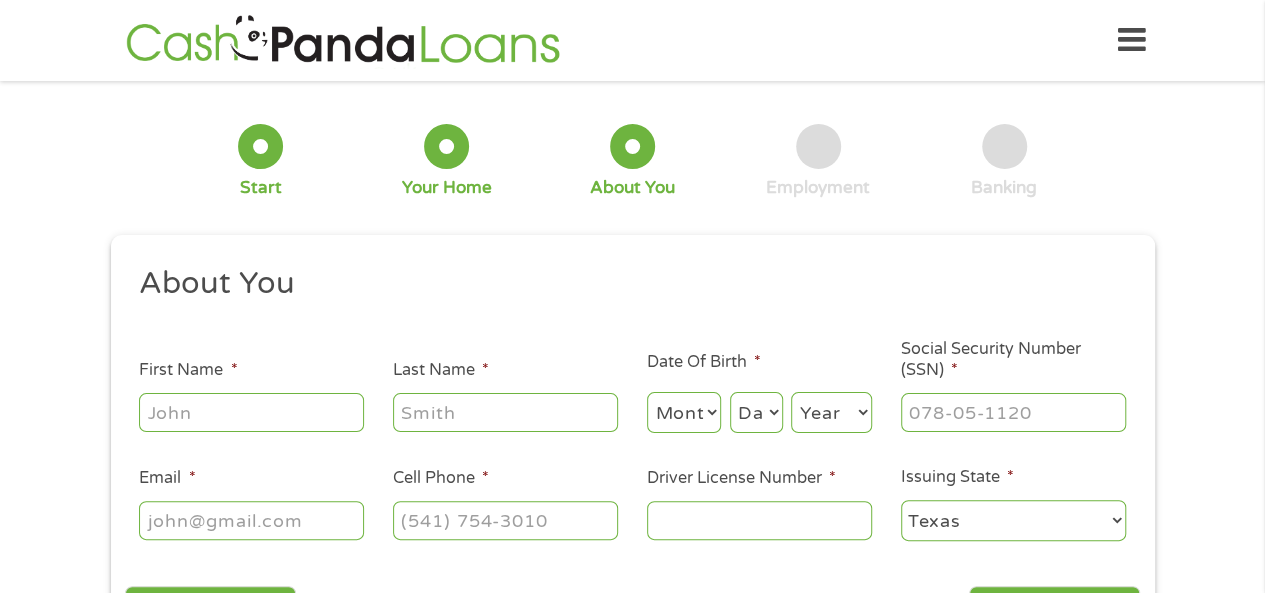click on "[FIRST_NAME] *" at bounding box center [251, 412] 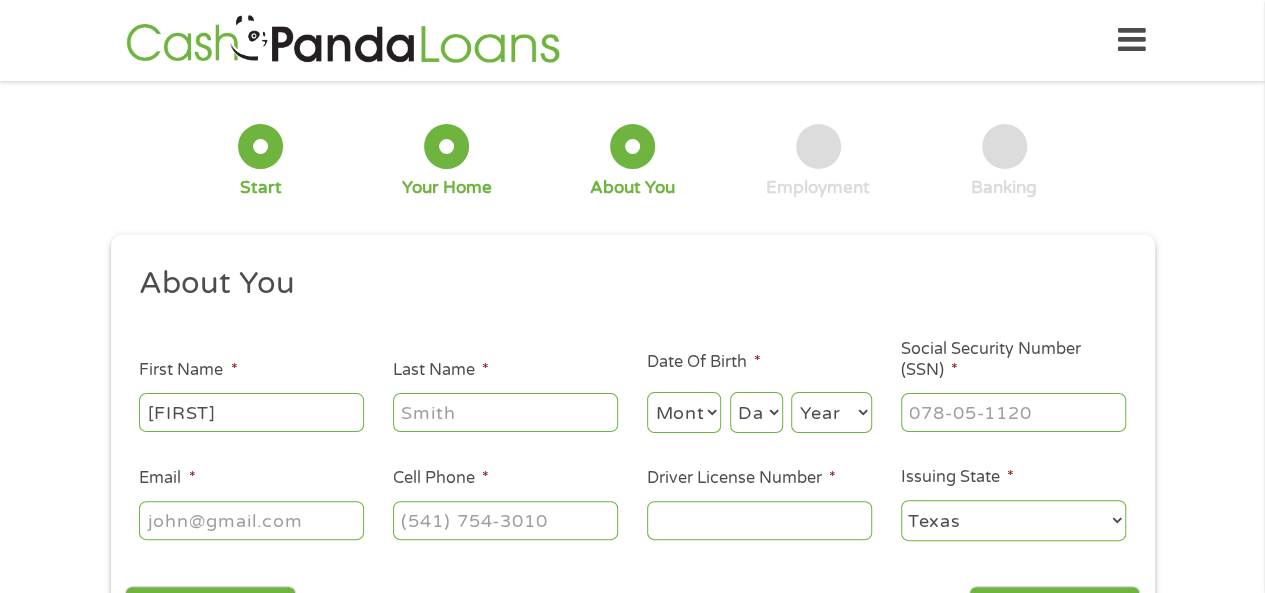 type on "[LAST]" 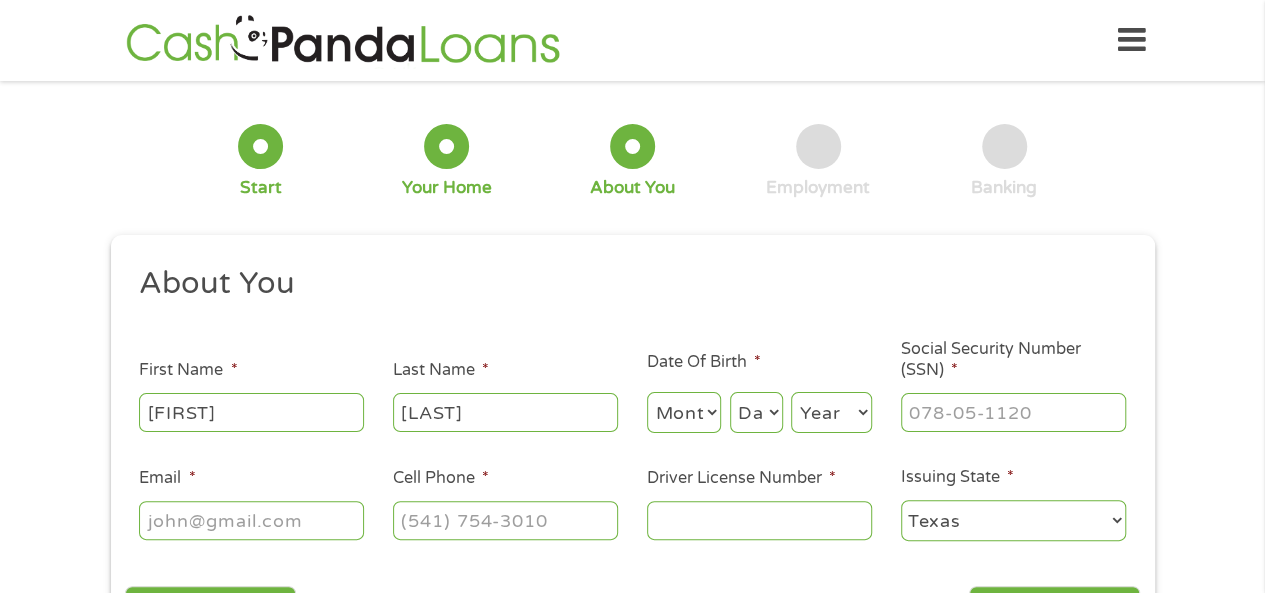 type on "[EMAIL]" 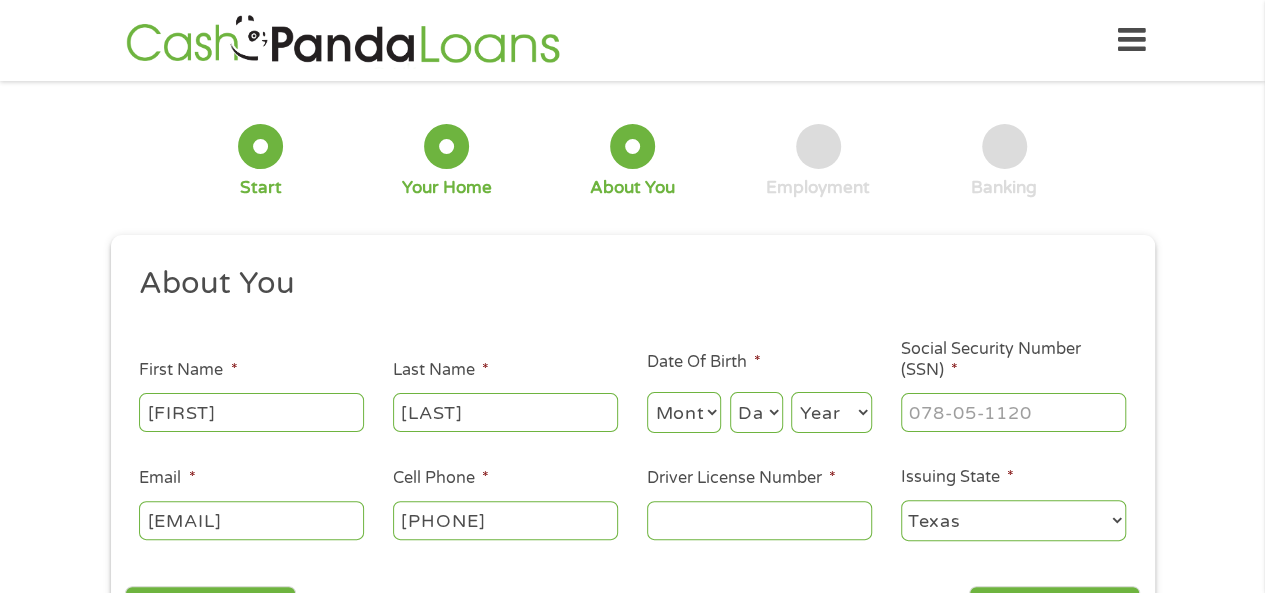 type on "(512) 970-2351" 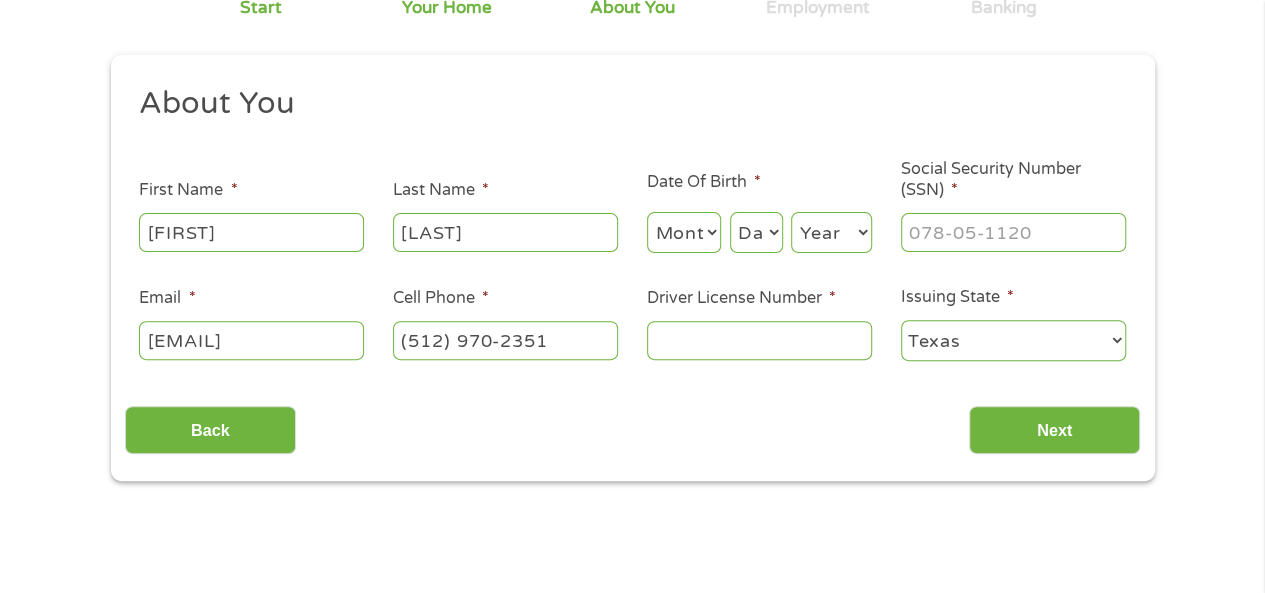 scroll, scrollTop: 200, scrollLeft: 0, axis: vertical 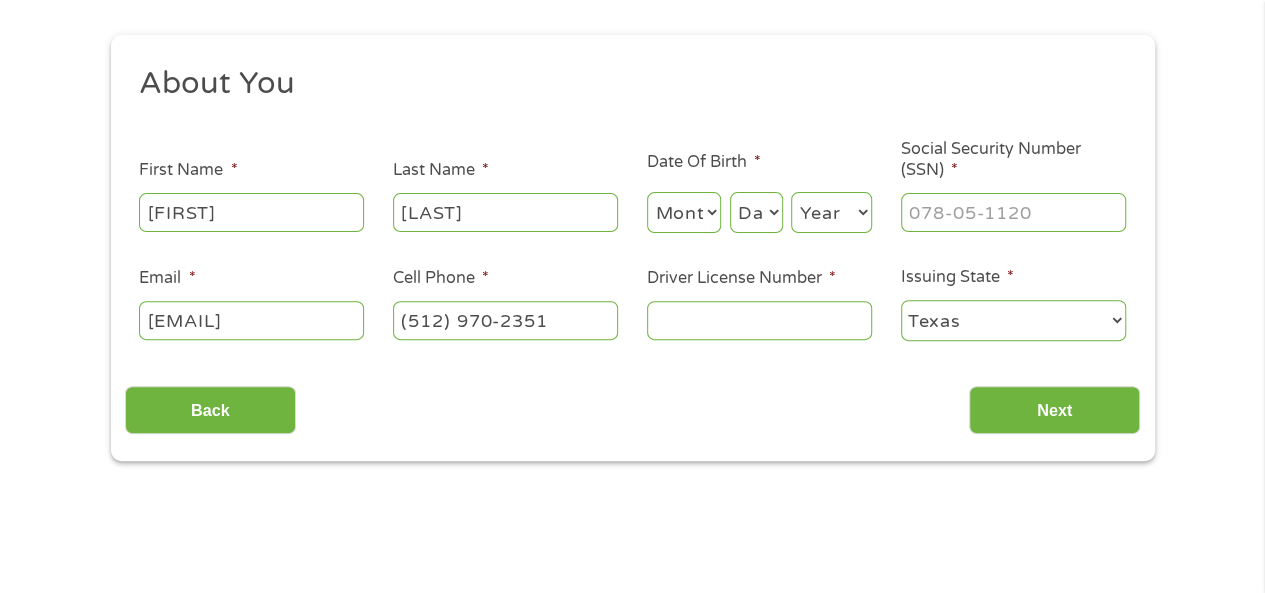 click on "Month 1 2 3 4 5 6 7 8 9 10 11 12" at bounding box center (684, 212) 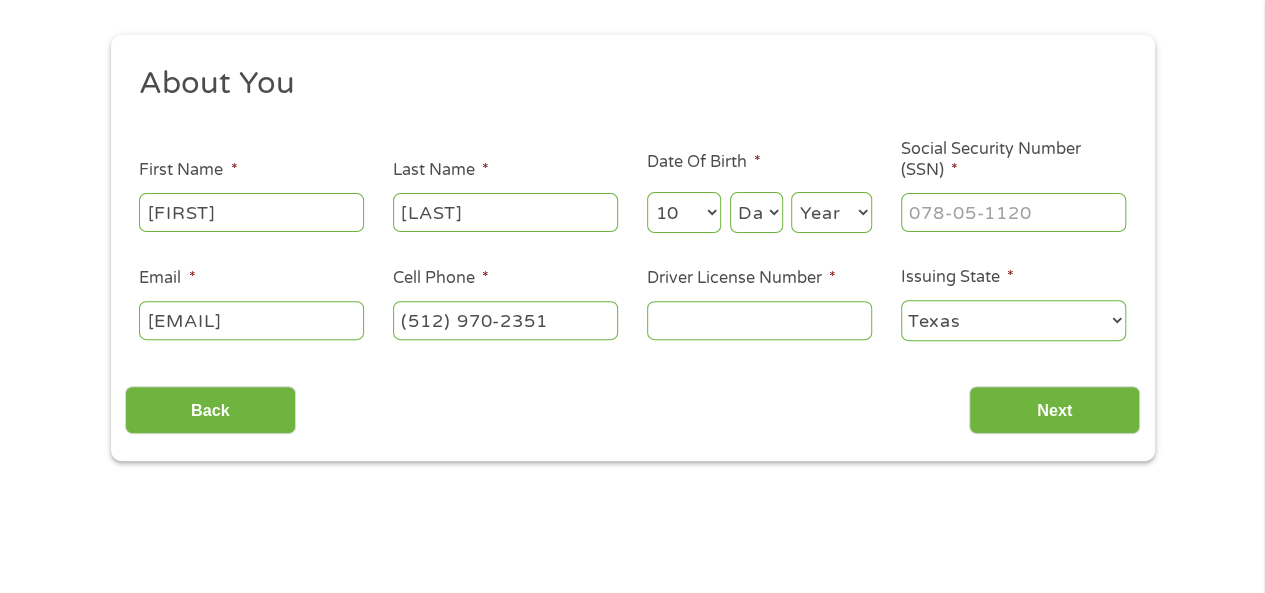 click on "Month 1 2 3 4 5 6 7 8 9 10 11 12" at bounding box center [684, 212] 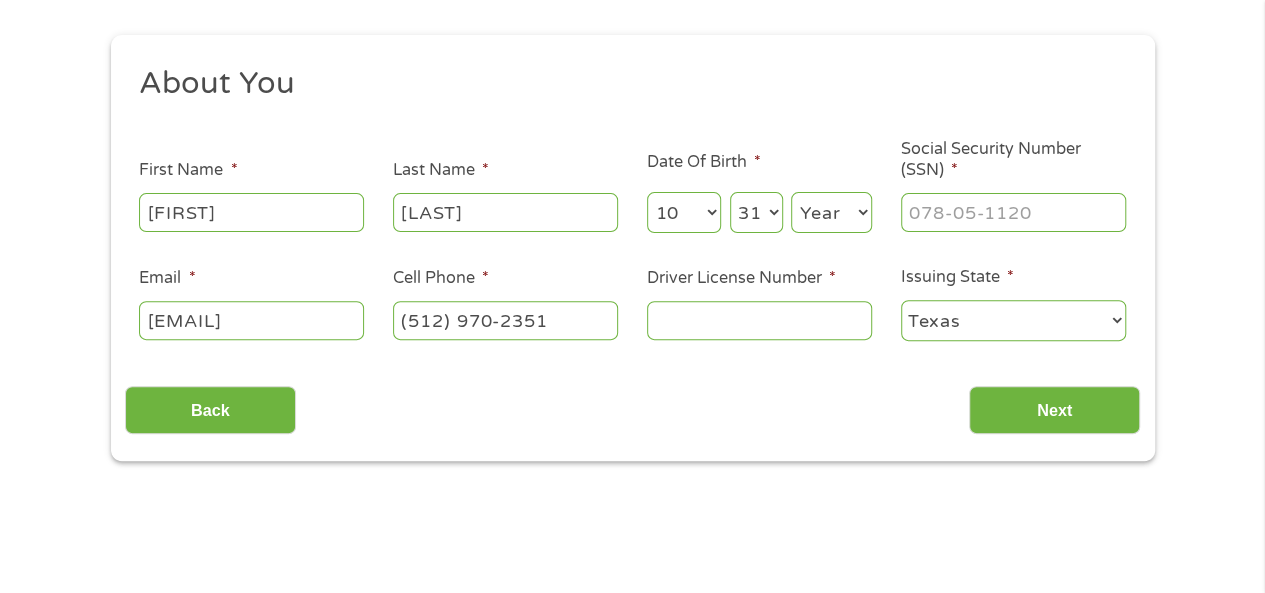 click on "Day 1 2 3 4 5 6 7 8 9 10 11 12 13 14 15 16 17 18 19 20 21 22 23 24 25 26 27 28 29 30 31" at bounding box center [756, 212] 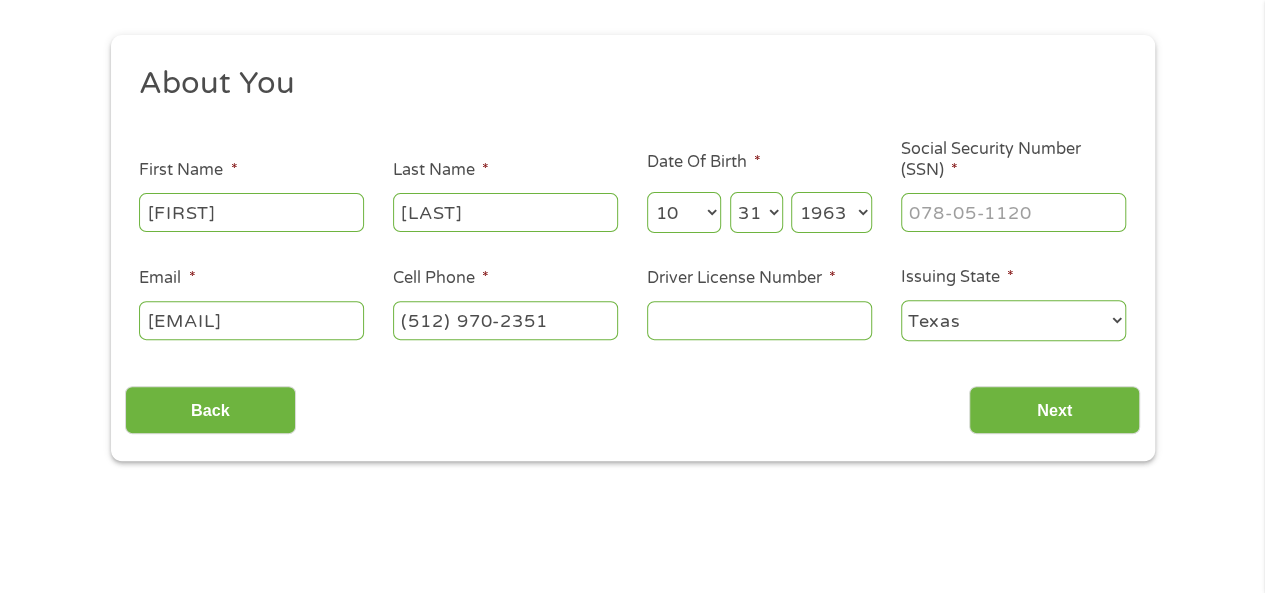 click on "Year 2007 2006 2005 2004 2003 2002 2001 2000 1999 1998 1997 1996 1995 1994 1993 1992 1991 1990 1989 1988 1987 1986 1985 1984 1983 1982 1981 1980 1979 1978 1977 1976 1975 1974 1973 1972 1971 1970 1969 1968 1967 1966 1965 1964 1963 1962 1961 1960 1959 1958 1957 1956 1955 1954 1953 1952 1951 1950 1949 1948 1947 1946 1945 1944 1943 1942 1941 1940 1939 1938 1937 1936 1935 1934 1933 1932 1931 1930 1929 1928 1927 1926 1925 1924 1923 1922 1921 1920" at bounding box center [831, 212] 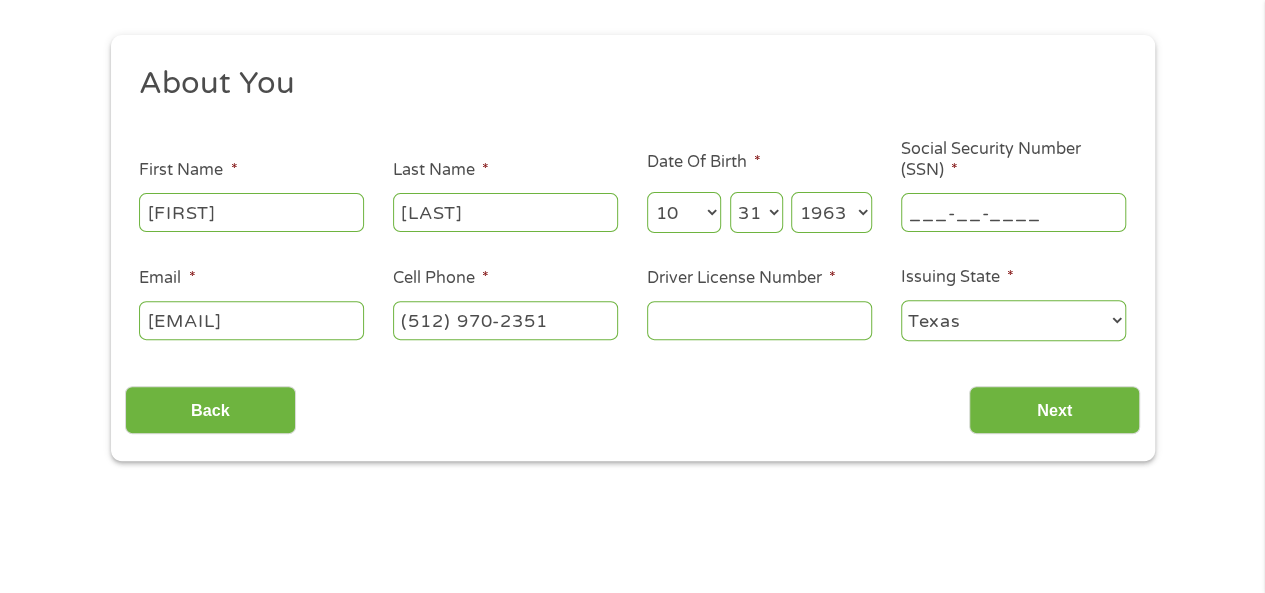 click on "___-__-____" at bounding box center [1013, 212] 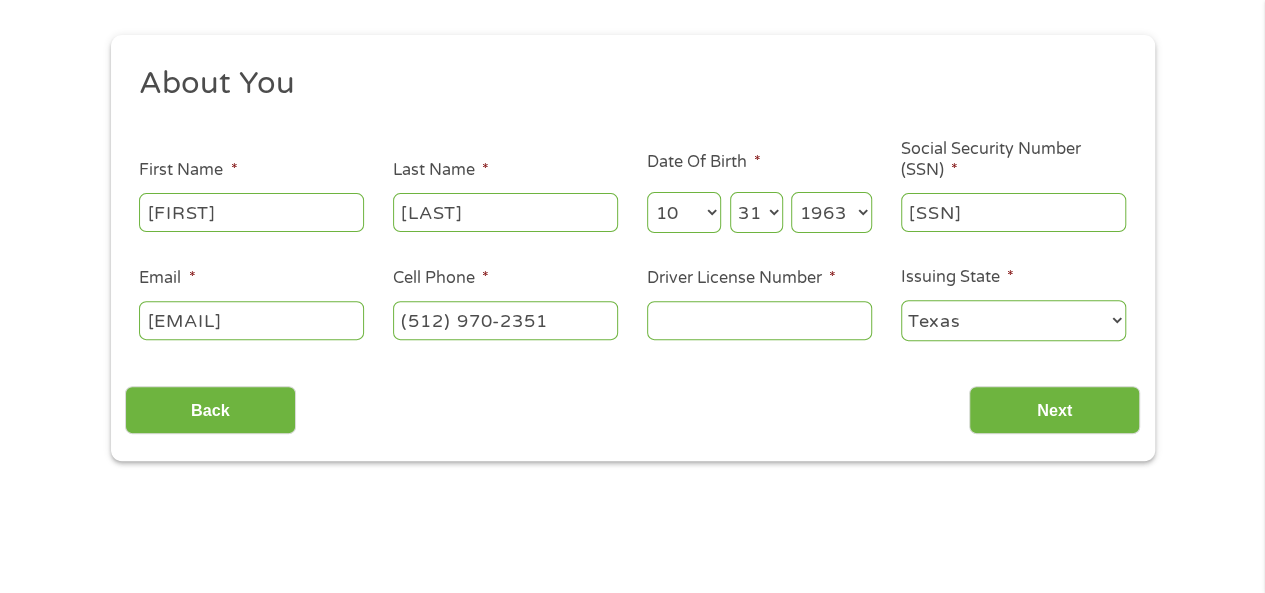 type on "[SSN]" 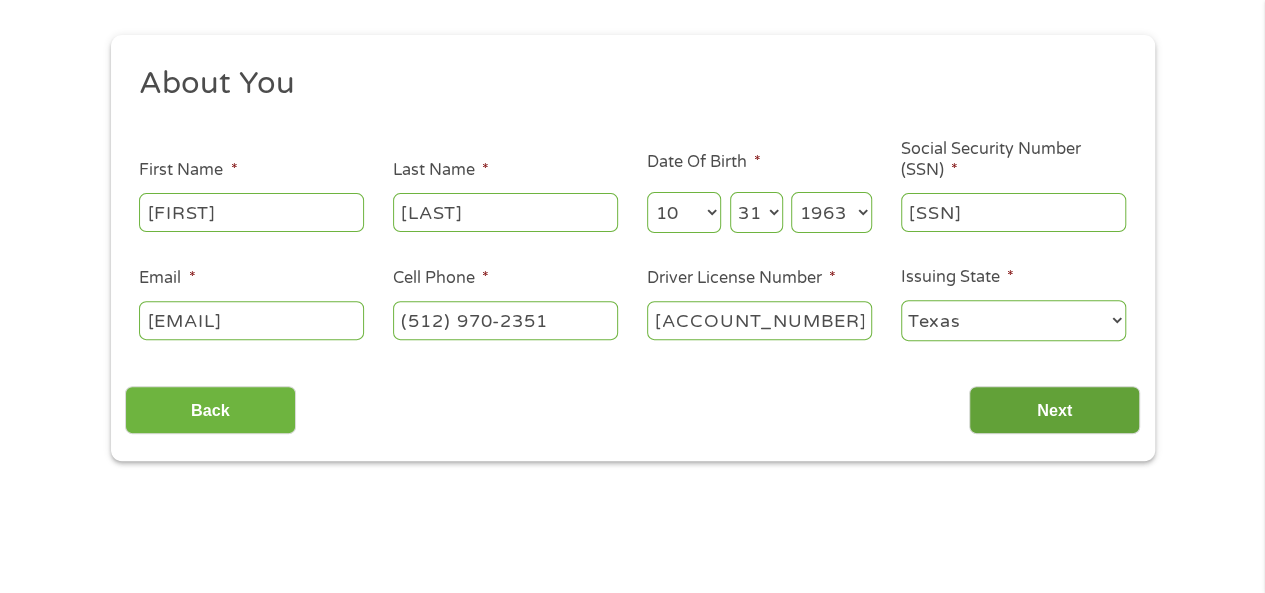 type on "[ACCOUNT_NUMBER]" 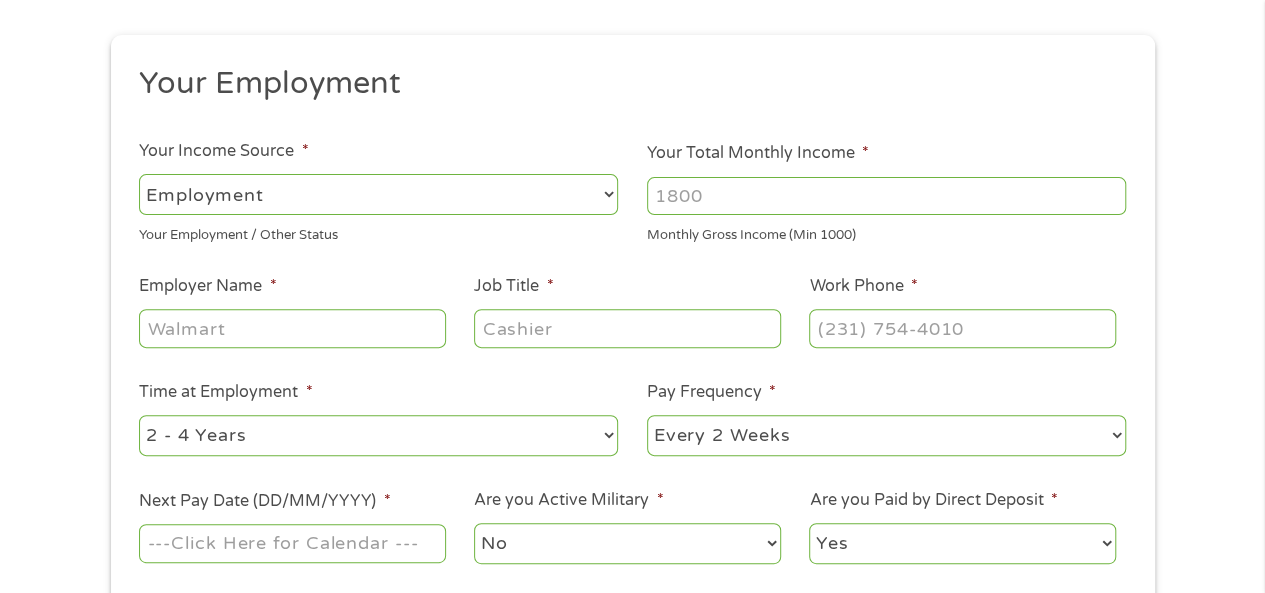 scroll, scrollTop: 8, scrollLeft: 8, axis: both 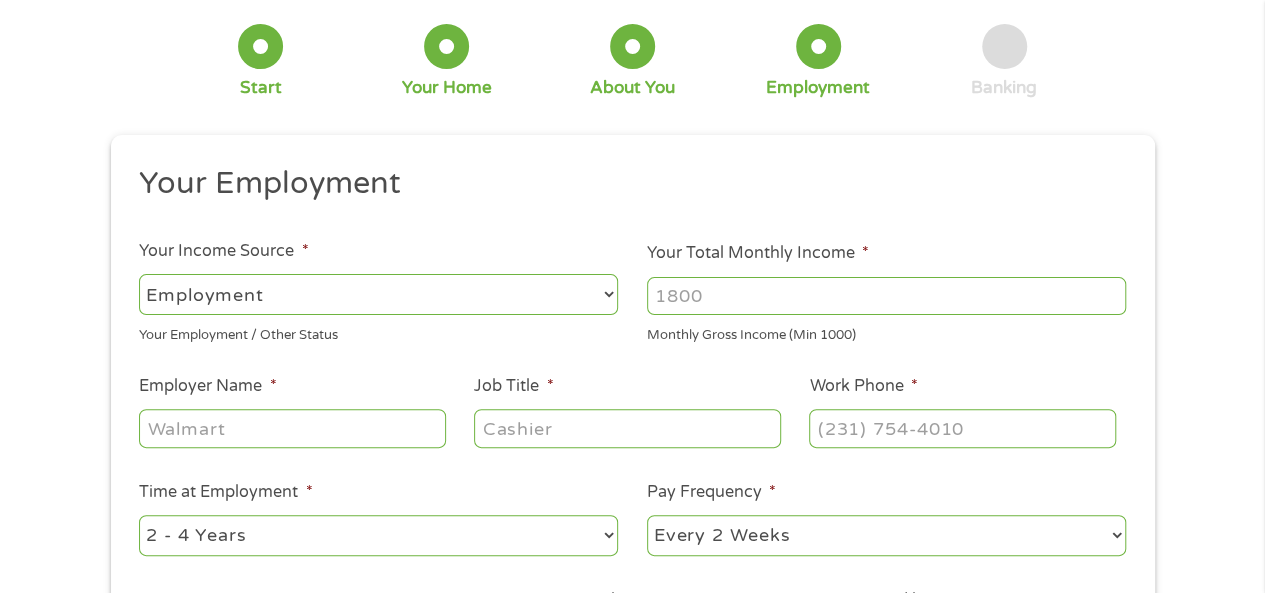 drag, startPoint x: 731, startPoint y: 296, endPoint x: 616, endPoint y: 290, distance: 115.15642 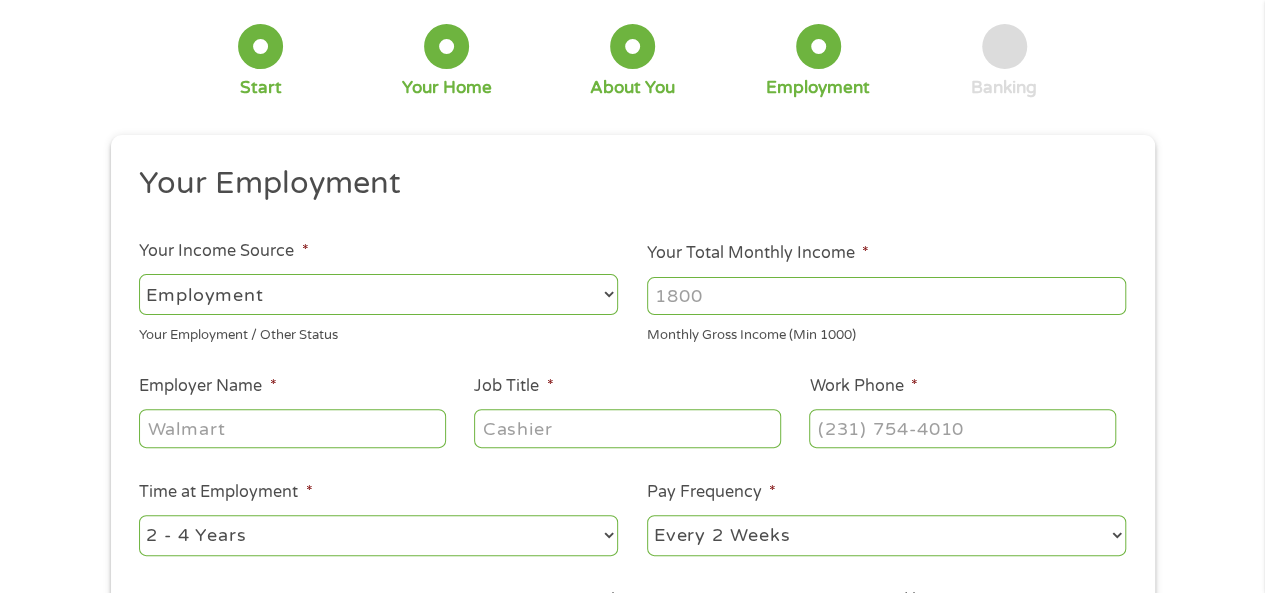 click on "Employer Name * Job Title * Work Phone * Time at Employment * --- Choose one --- 1 Year or less 1 - 2 Years 2 - 4 Years Over 4 Years Pay Frequency * --- Choose one --- Every 2 Weeks Every Week Monthly Semi-Monthly Next Pay Date (DD/MM/YYYY) * Are you Active Military * No Yes Are you Paid by Direct Deposit * Yes No" at bounding box center (632, 423) 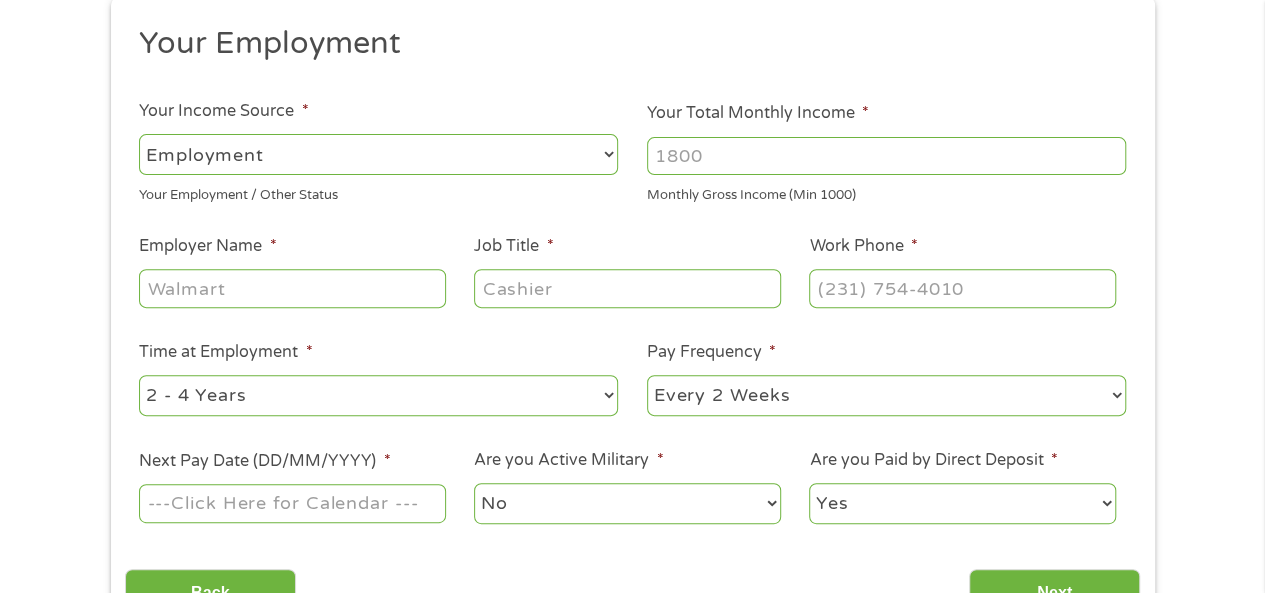 scroll, scrollTop: 200, scrollLeft: 0, axis: vertical 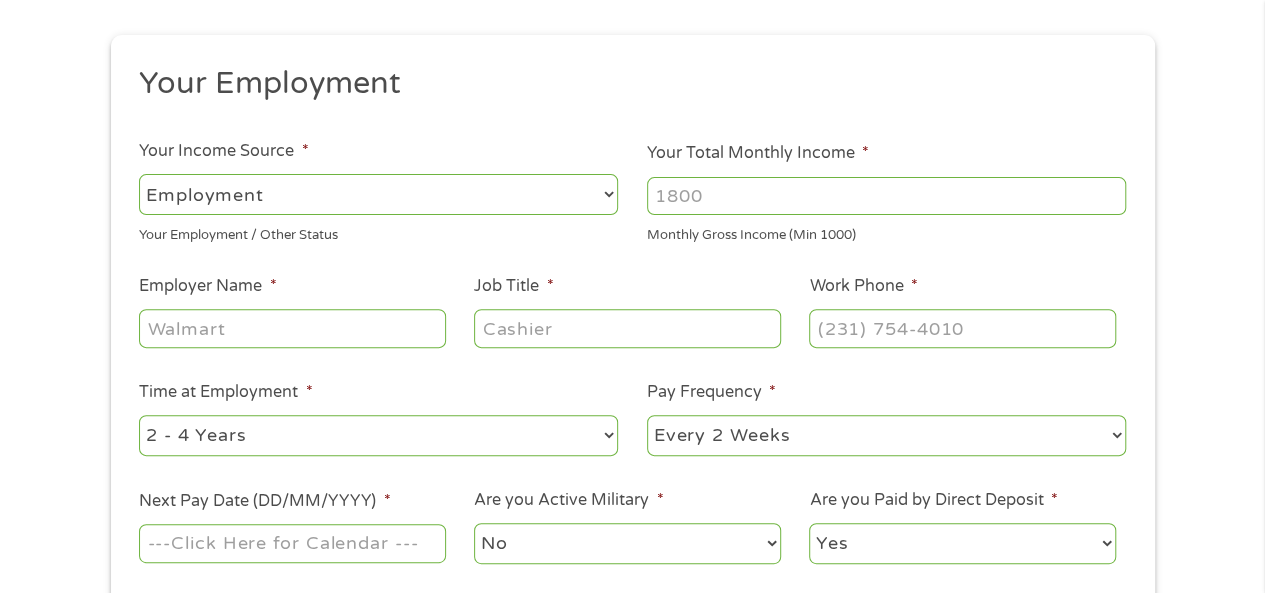 drag, startPoint x: 720, startPoint y: 197, endPoint x: 638, endPoint y: 190, distance: 82.29824 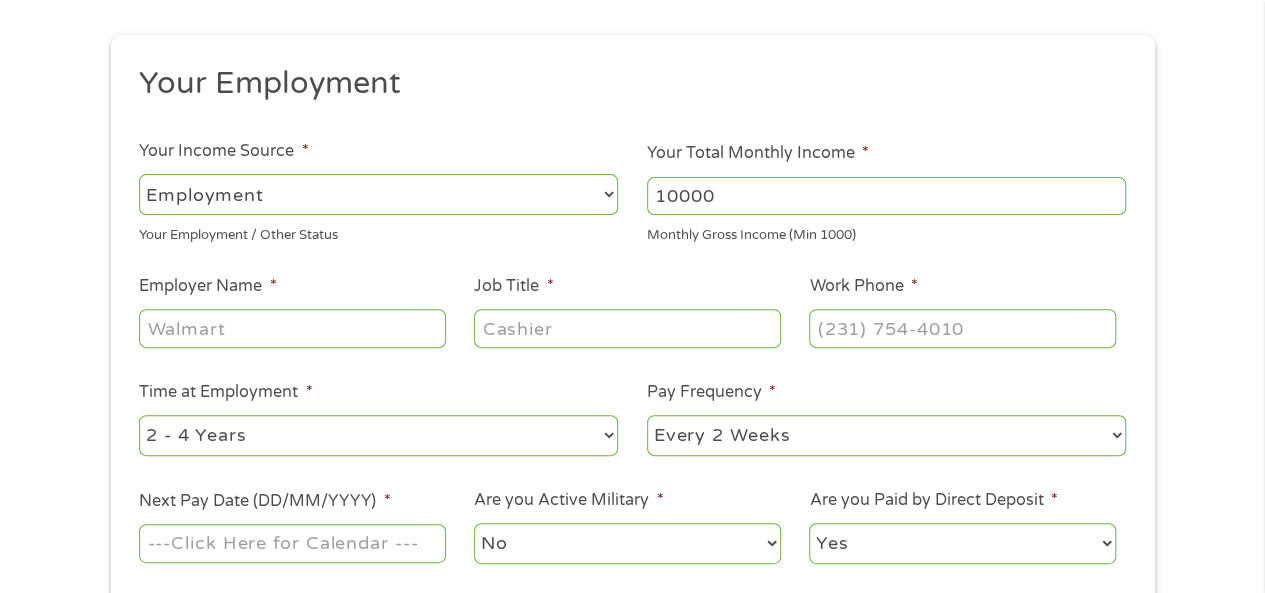type on "10000" 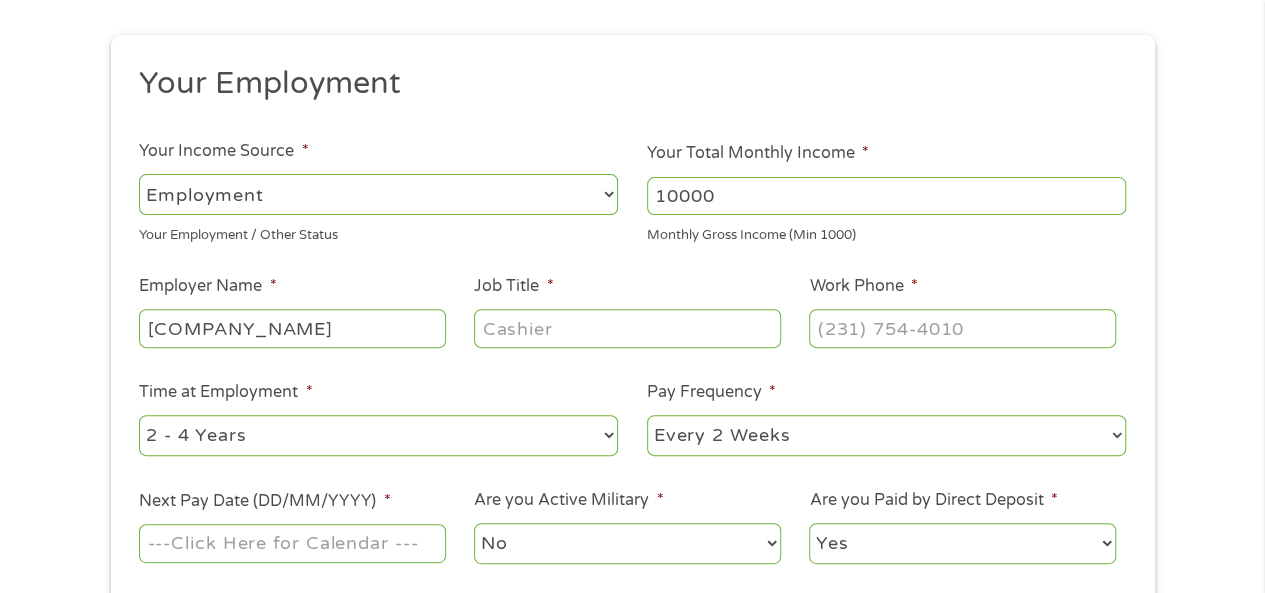 type on "[COMPANY_NAME]" 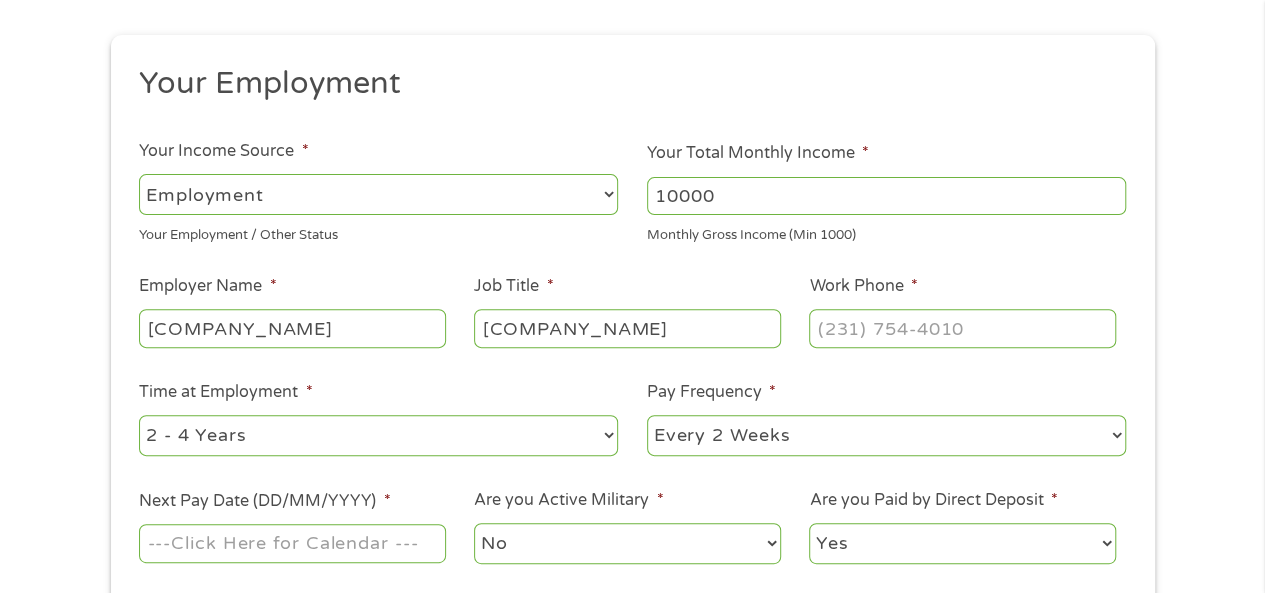 type on "[COMPANY_NAME]" 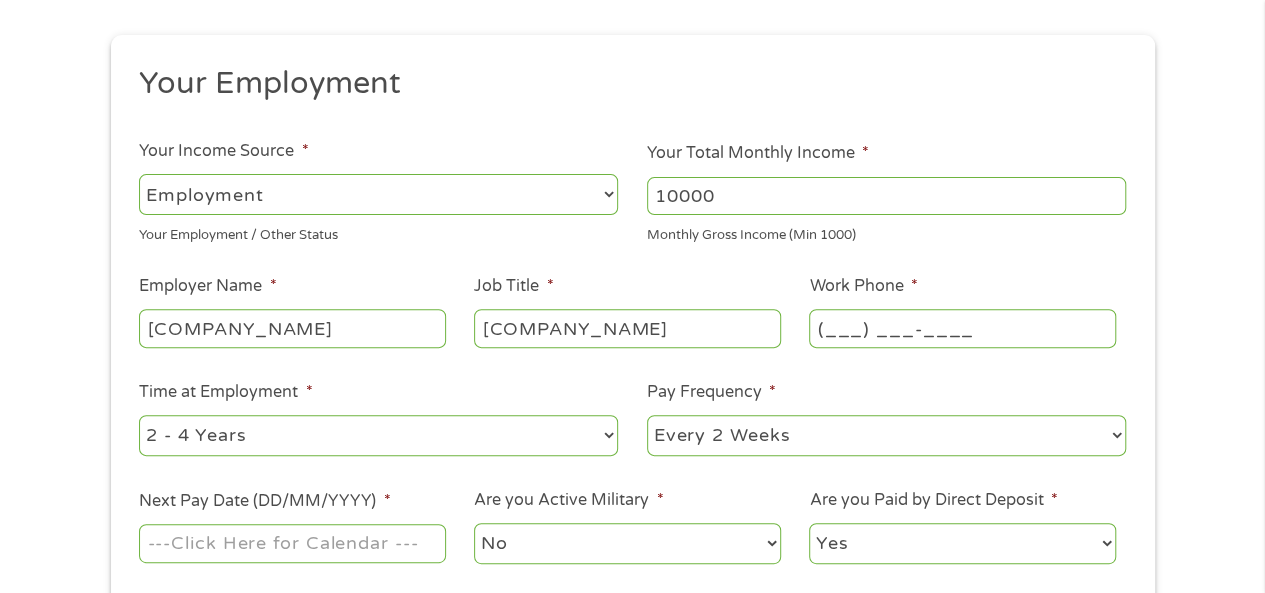 click on "(___) ___-____" at bounding box center (962, 328) 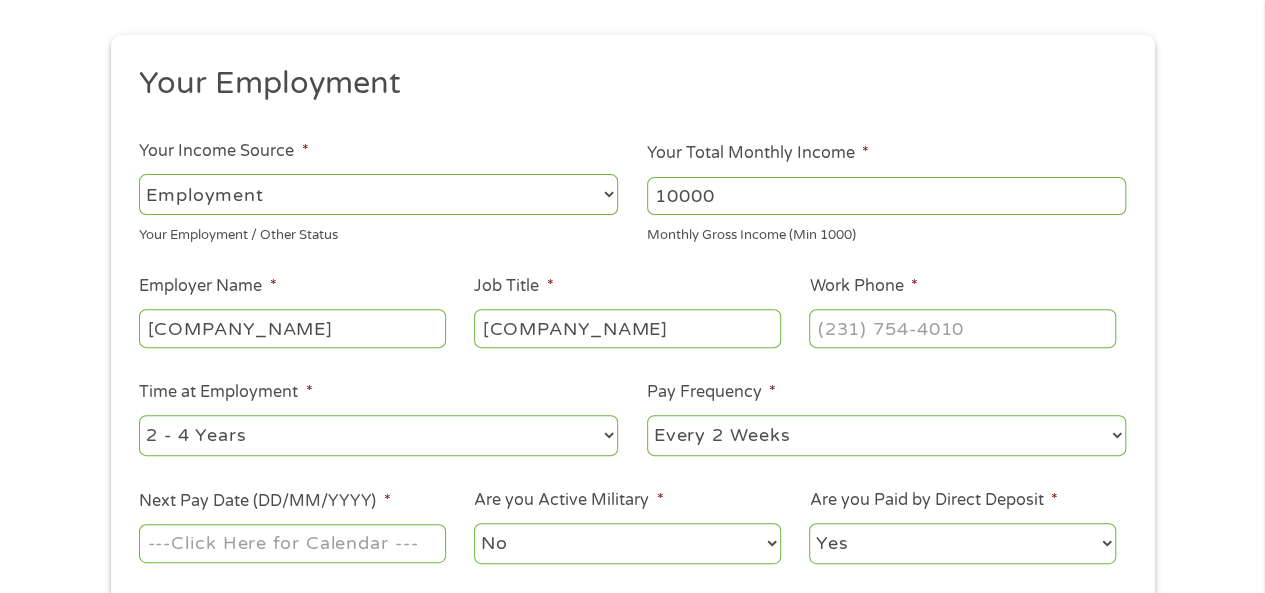 type on "(___) ___-____" 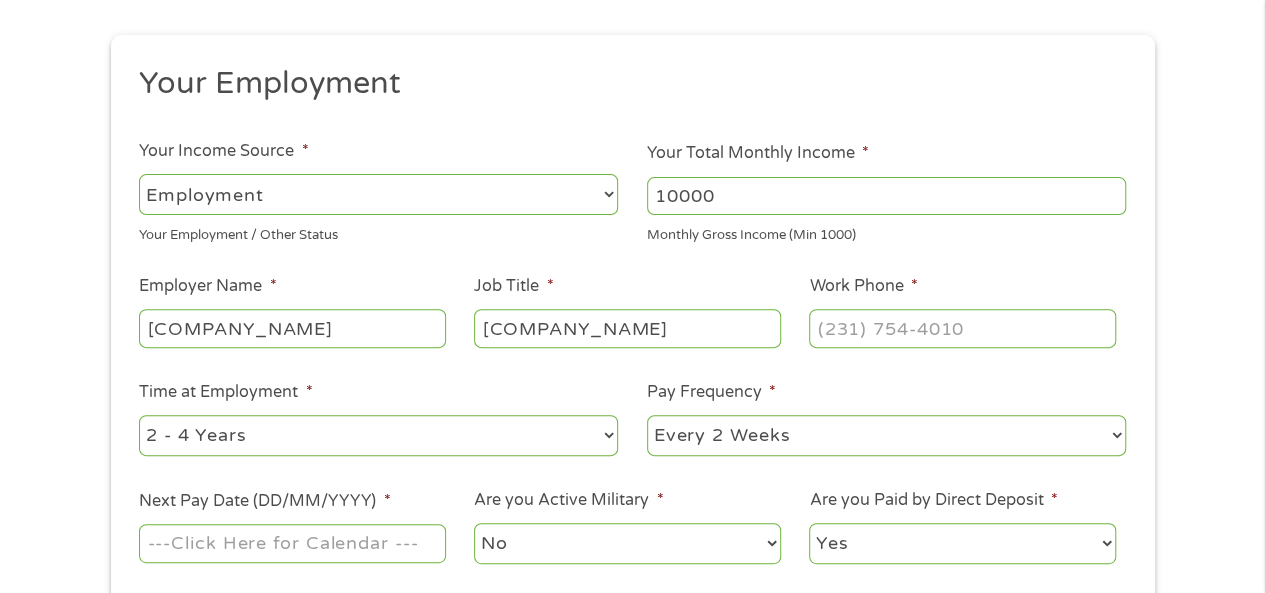 type on "(___) ___-____" 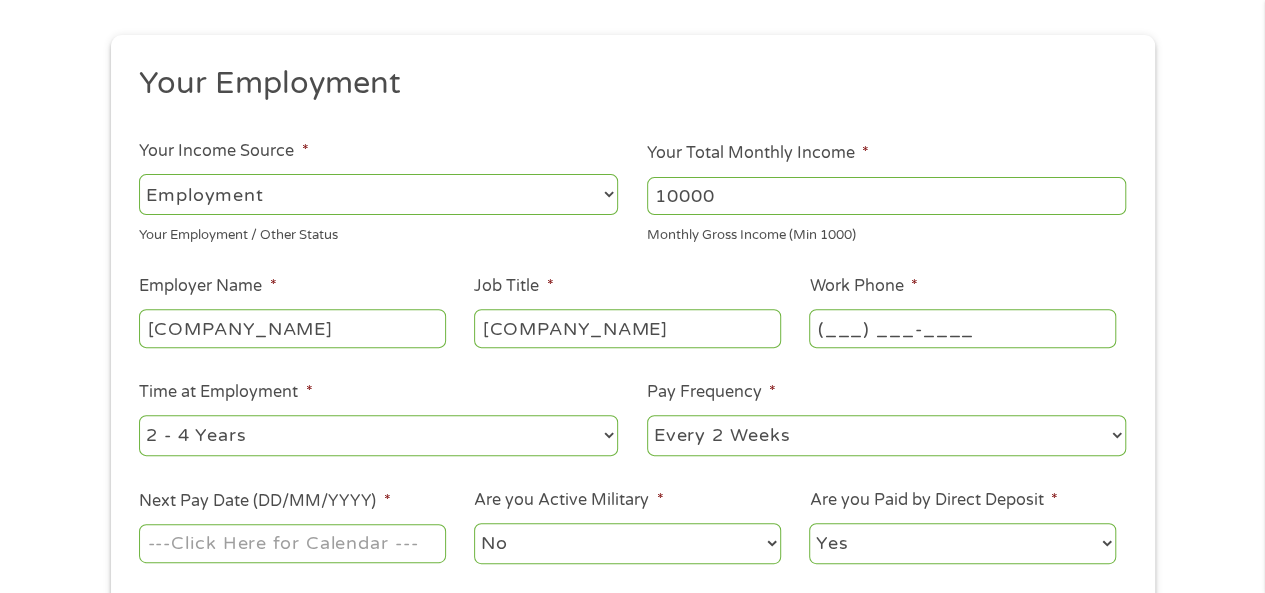 click on "(___) ___-____" at bounding box center [962, 328] 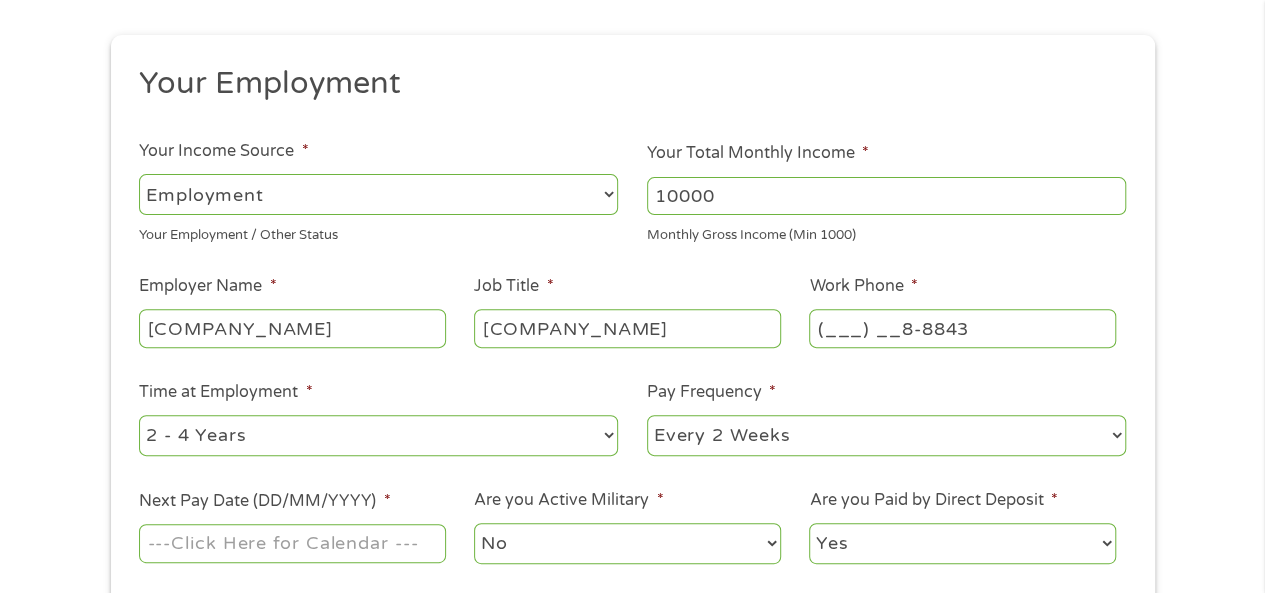 drag, startPoint x: 983, startPoint y: 325, endPoint x: 830, endPoint y: 317, distance: 153.20901 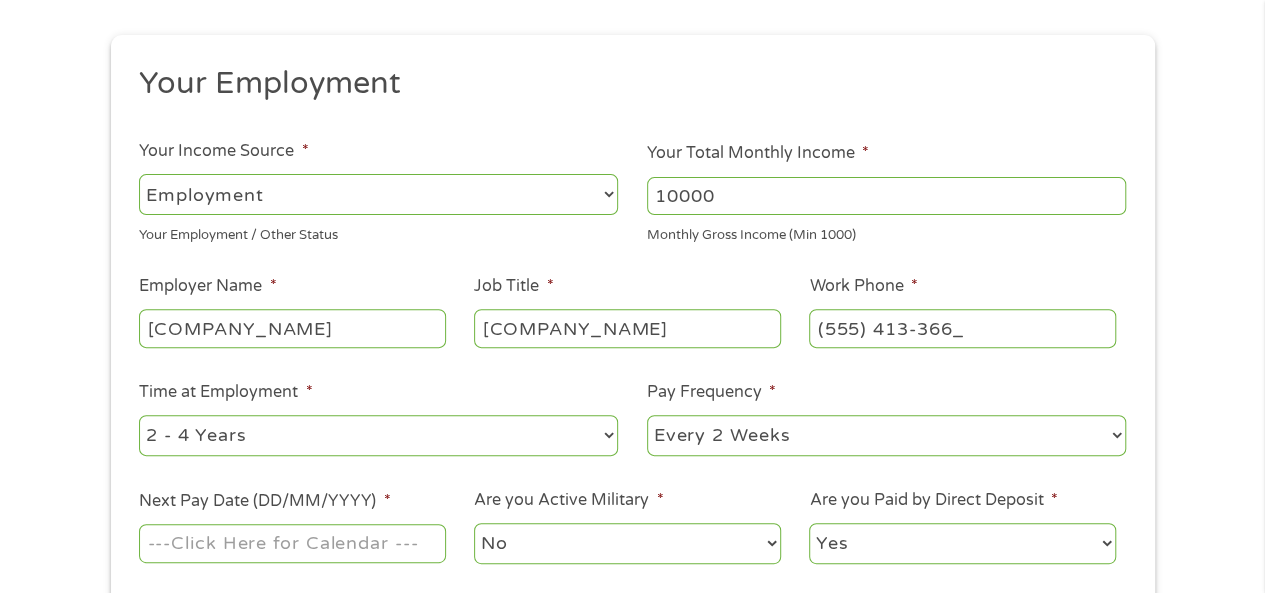 type on "(555) 413-3669" 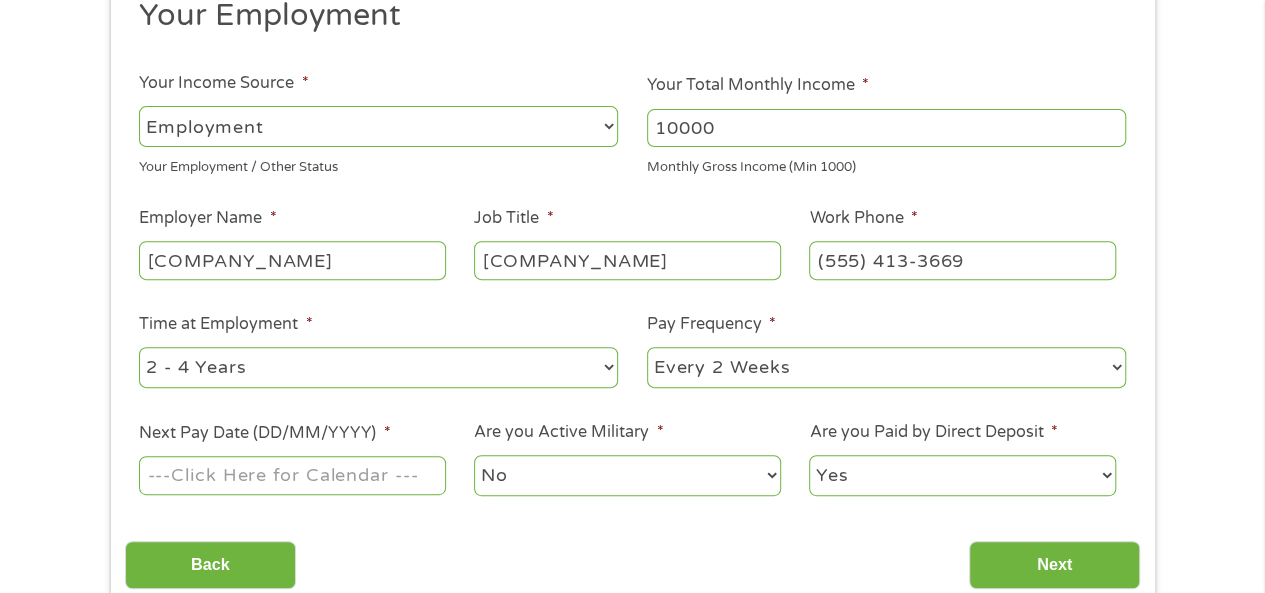 scroll, scrollTop: 300, scrollLeft: 0, axis: vertical 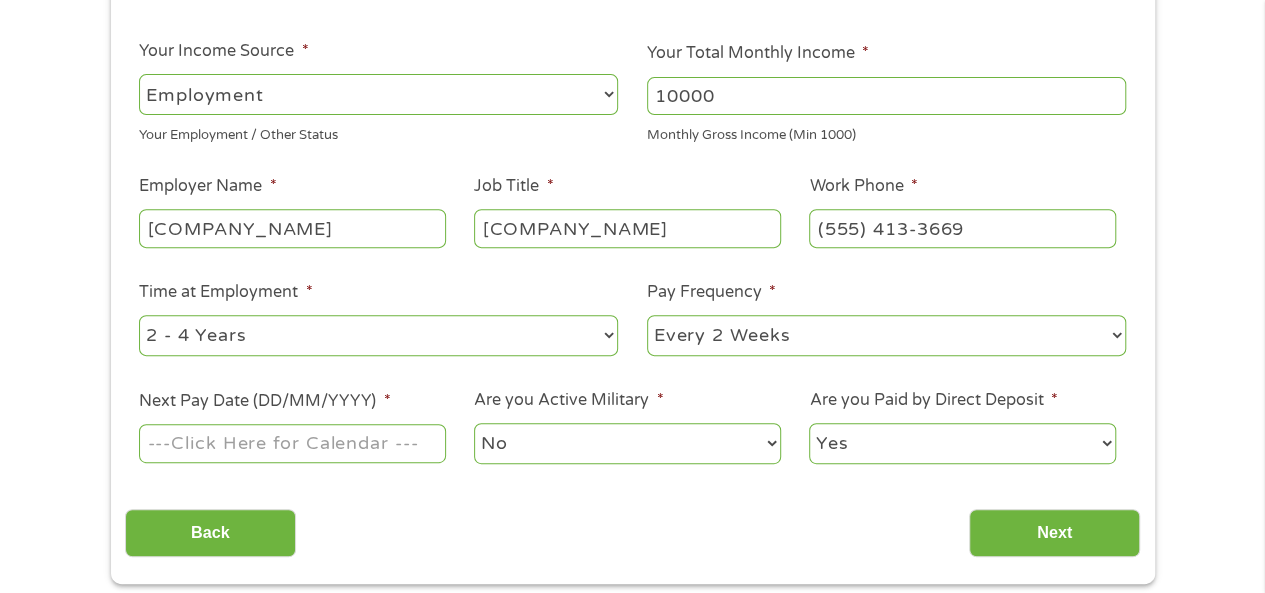 click on "--- Choose one --- Every 2 Weeks Every Week Monthly Semi-Monthly" at bounding box center (886, 335) 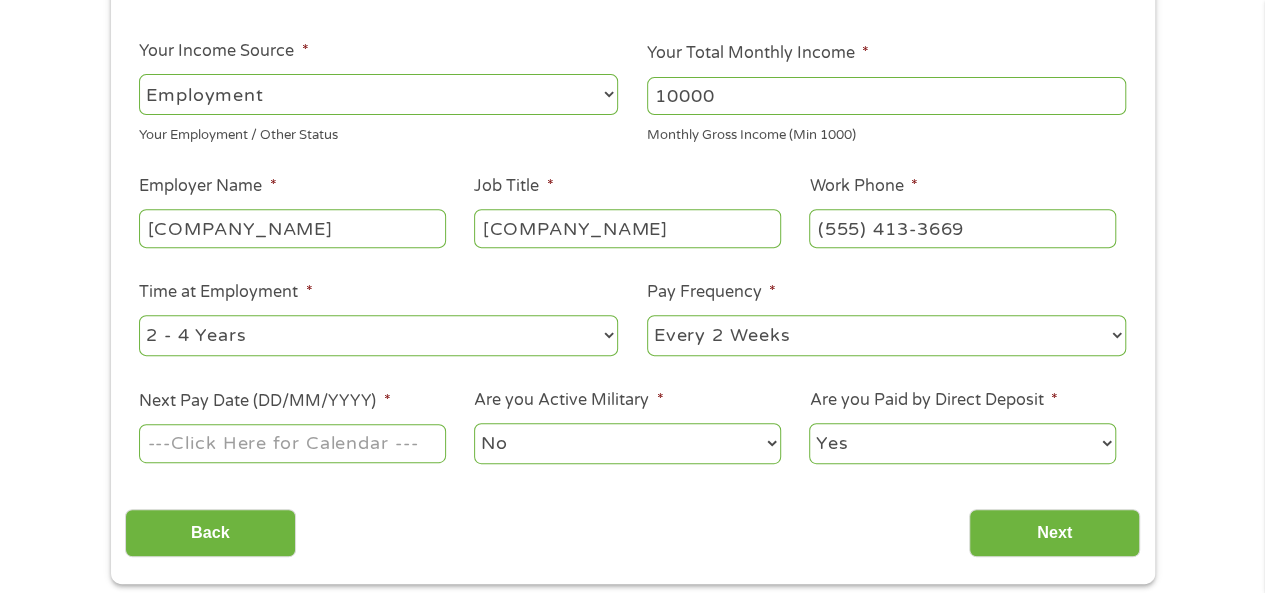 select on "semimonthly" 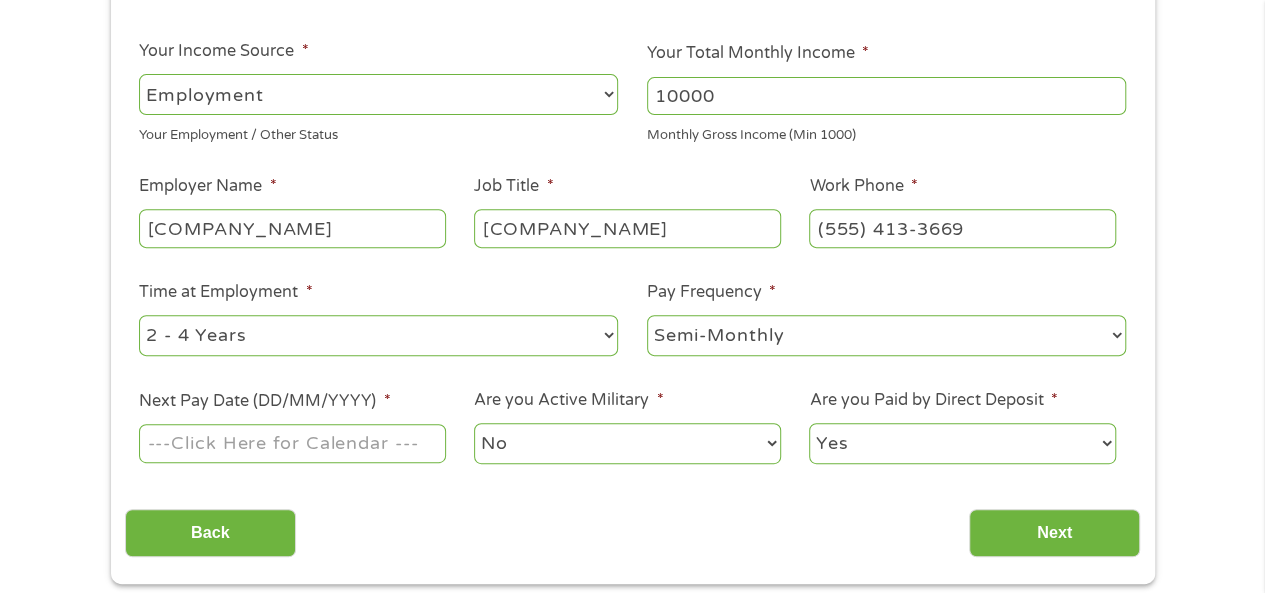 click on "--- Choose one --- Every 2 Weeks Every Week Monthly Semi-Monthly" at bounding box center (886, 335) 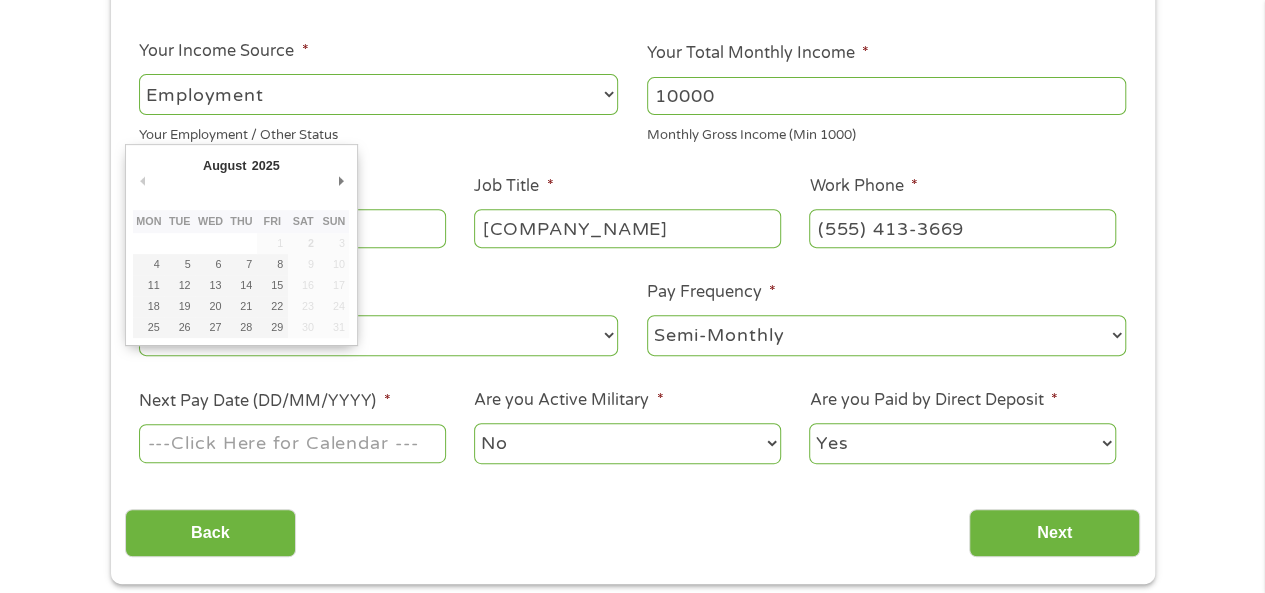 click on "Next Pay Date (DD/MM/YYYY) *" at bounding box center [292, 443] 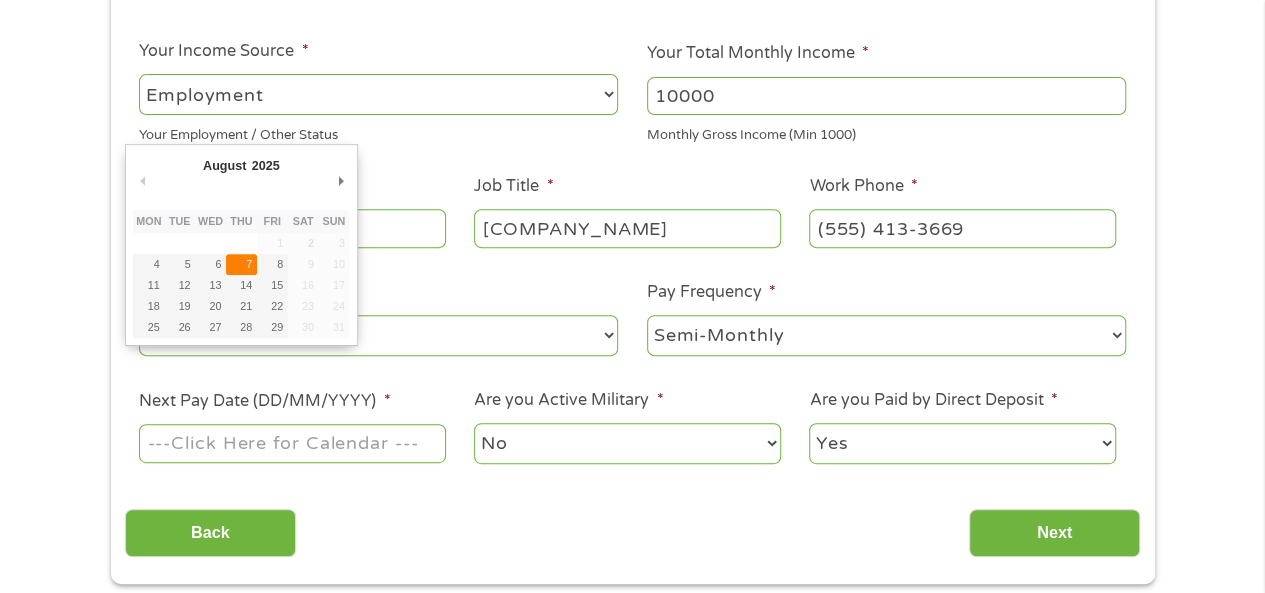 type on "[DATE]" 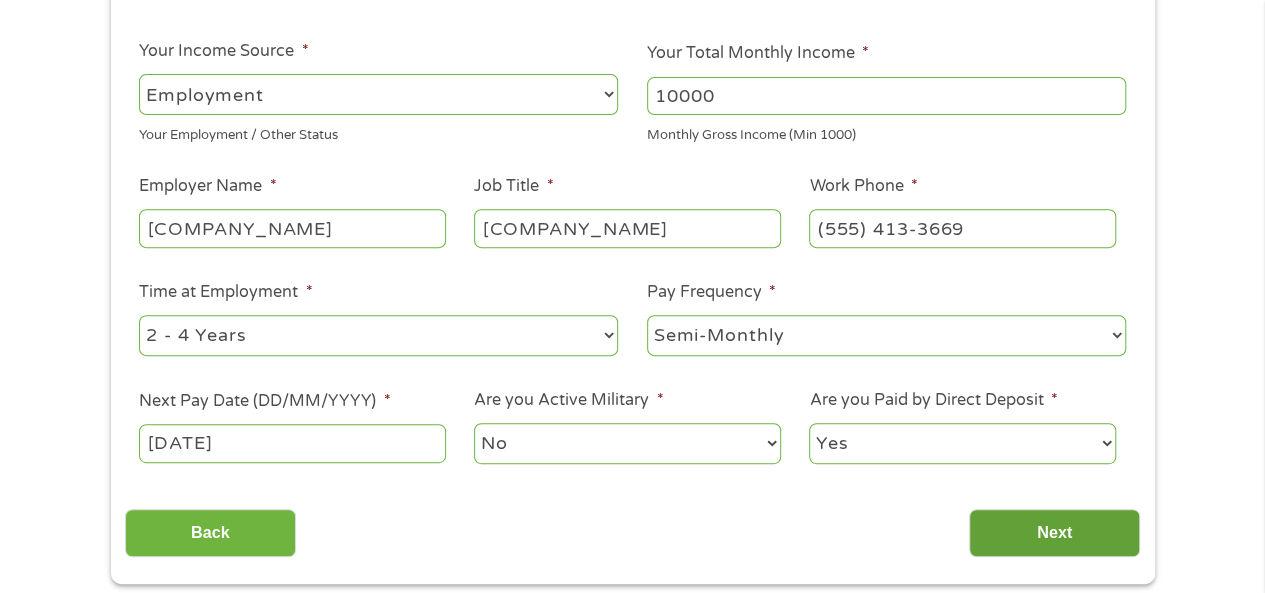click on "Next" at bounding box center [1054, 533] 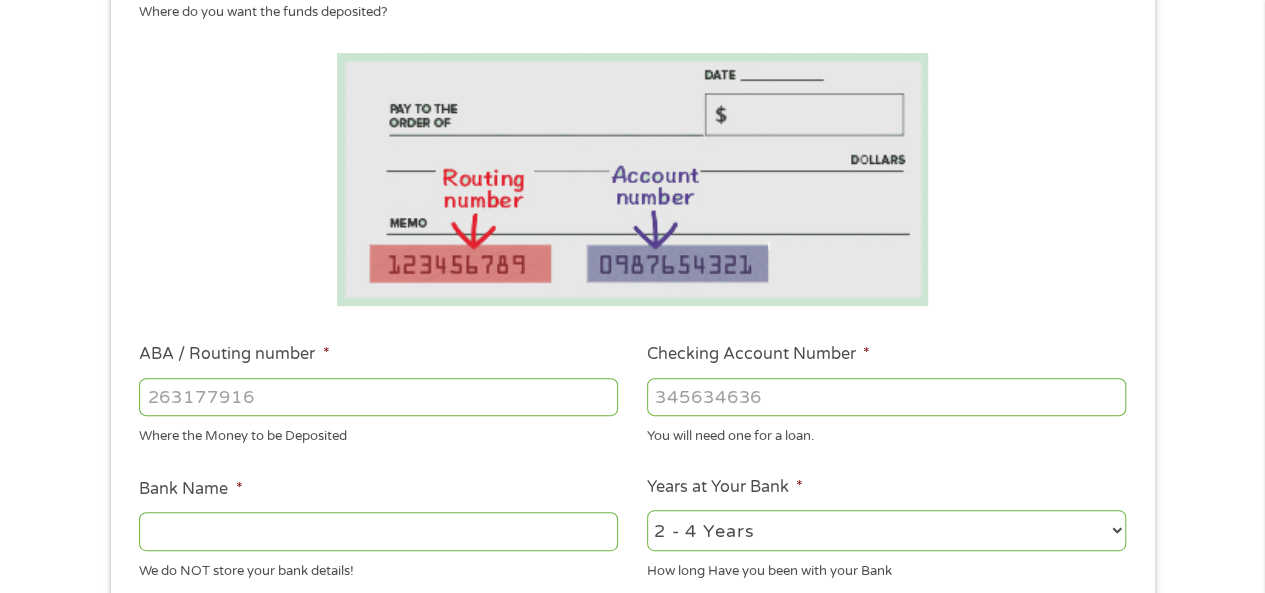 scroll, scrollTop: 8, scrollLeft: 8, axis: both 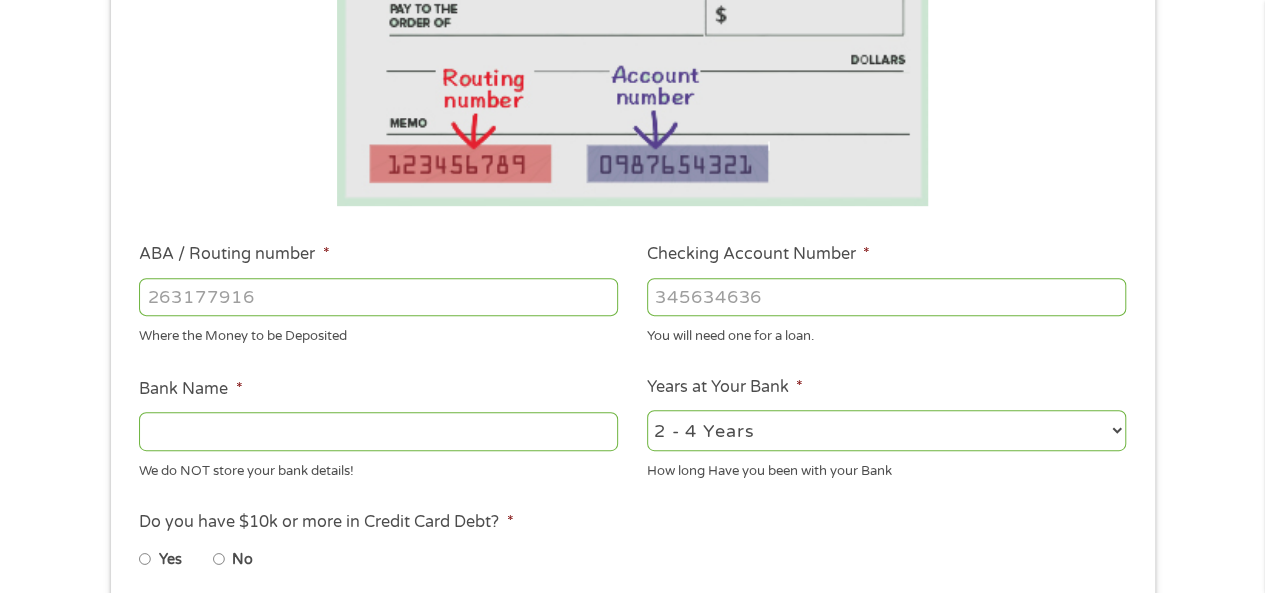 click on "ABA / Routing number *" at bounding box center [378, 297] 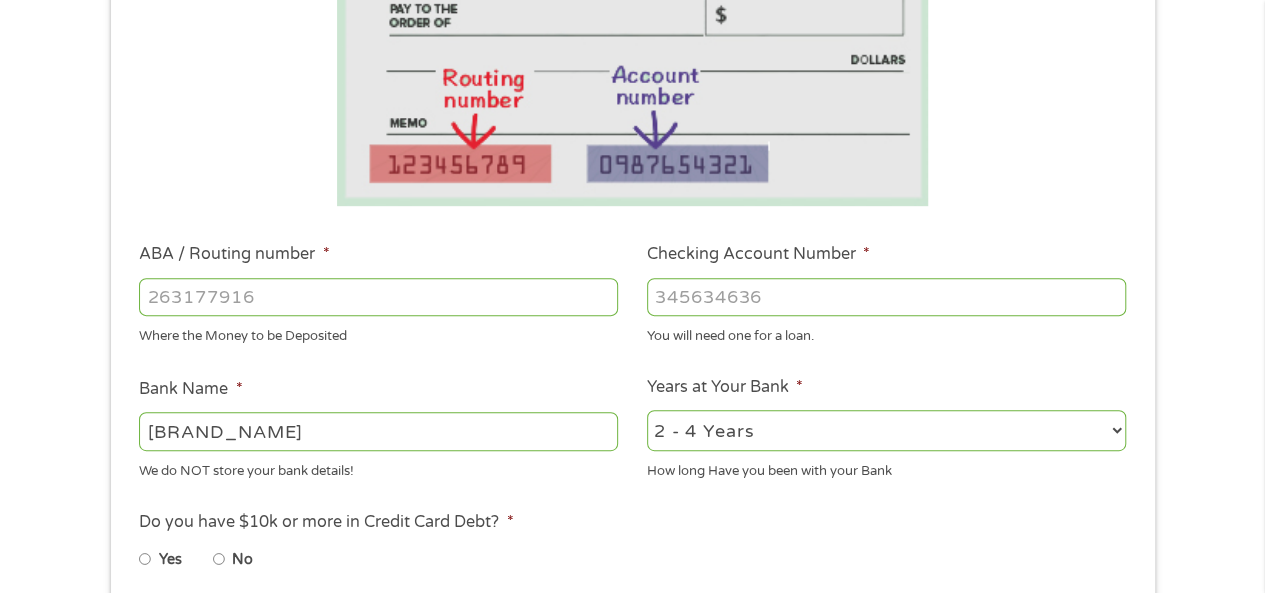 type on "[ROUTING_NUMBER]" 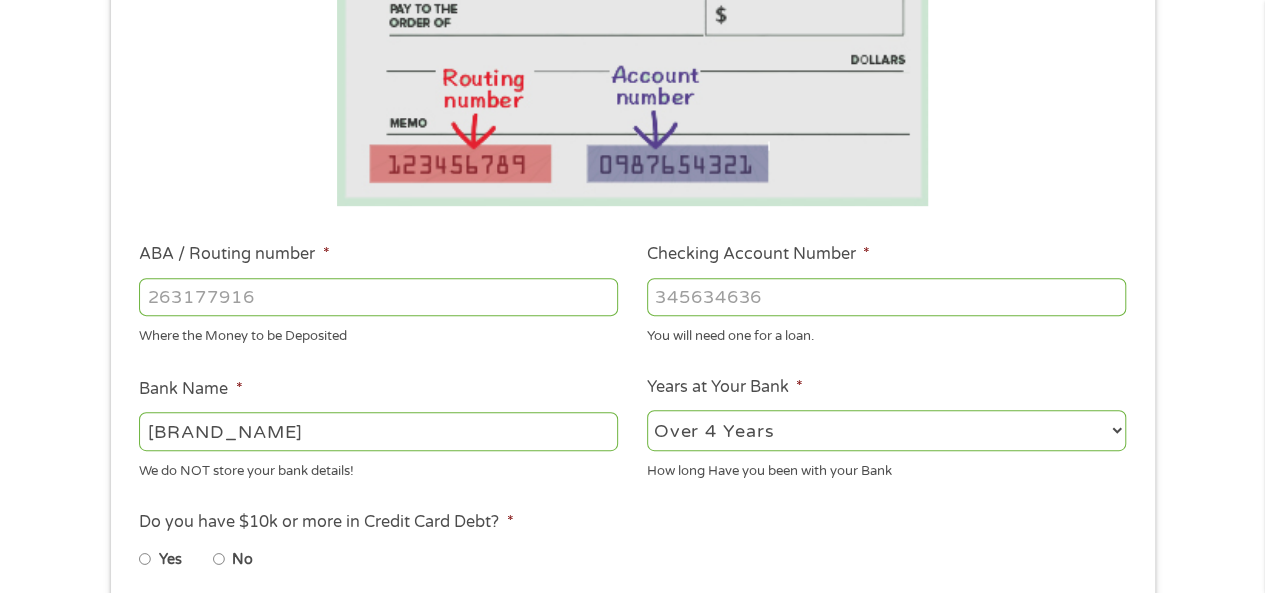 click on "2 - 4 Years 6 - 12 Months 1 - 2 Years Over 4 Years" at bounding box center (886, 430) 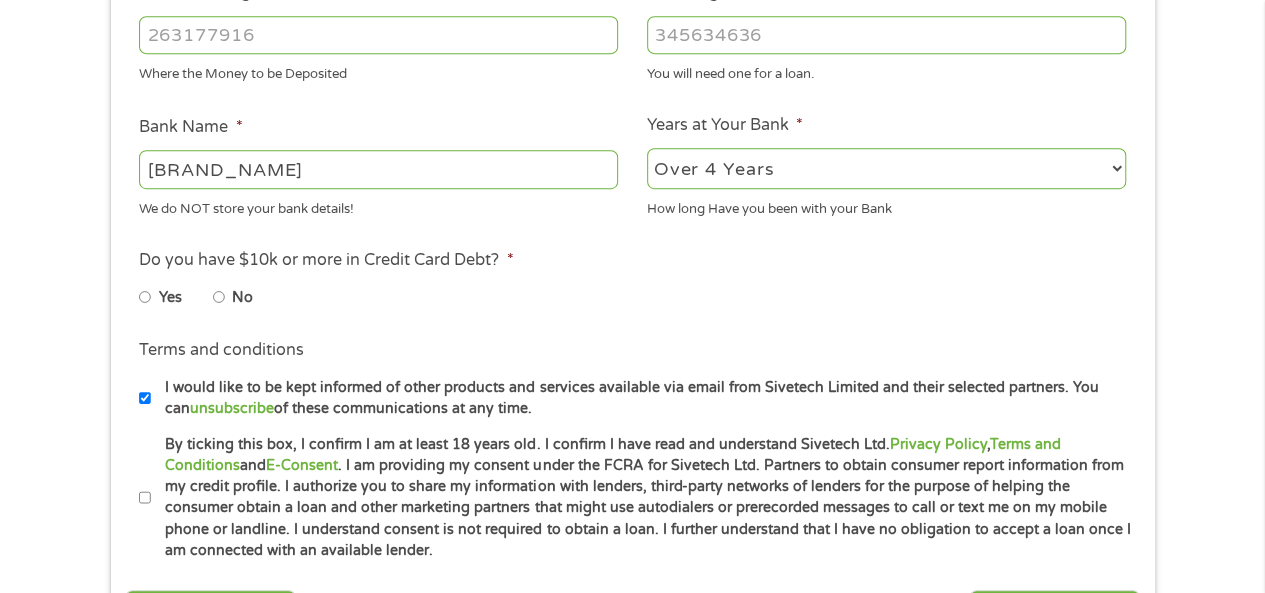 scroll, scrollTop: 700, scrollLeft: 0, axis: vertical 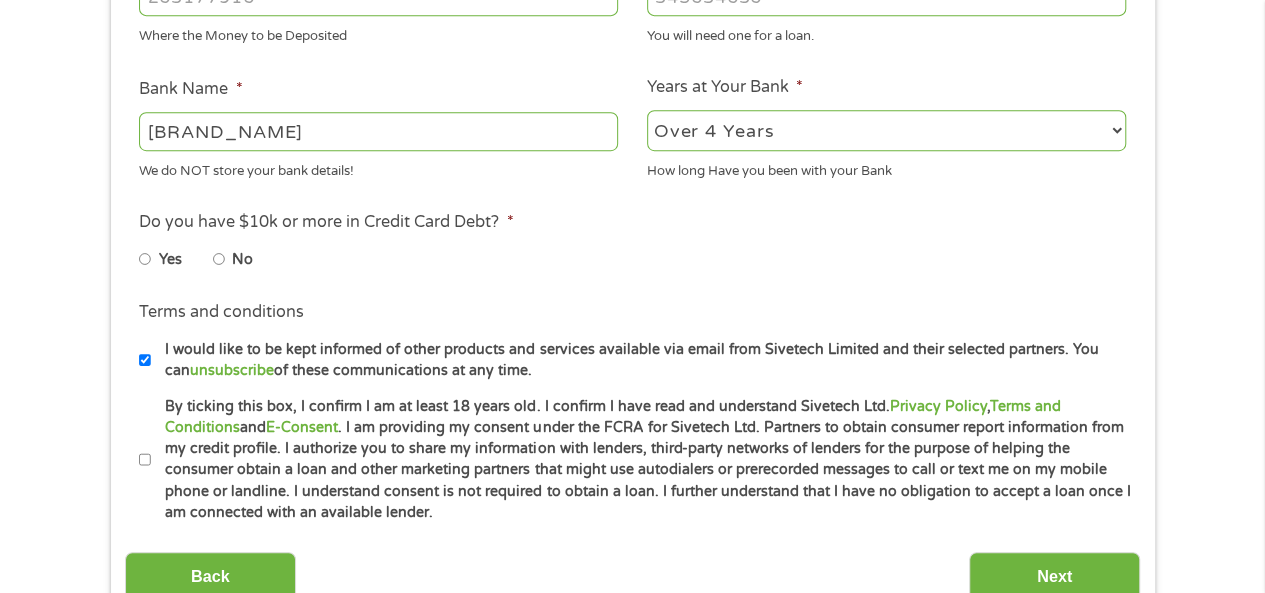 click on "No" at bounding box center [219, 259] 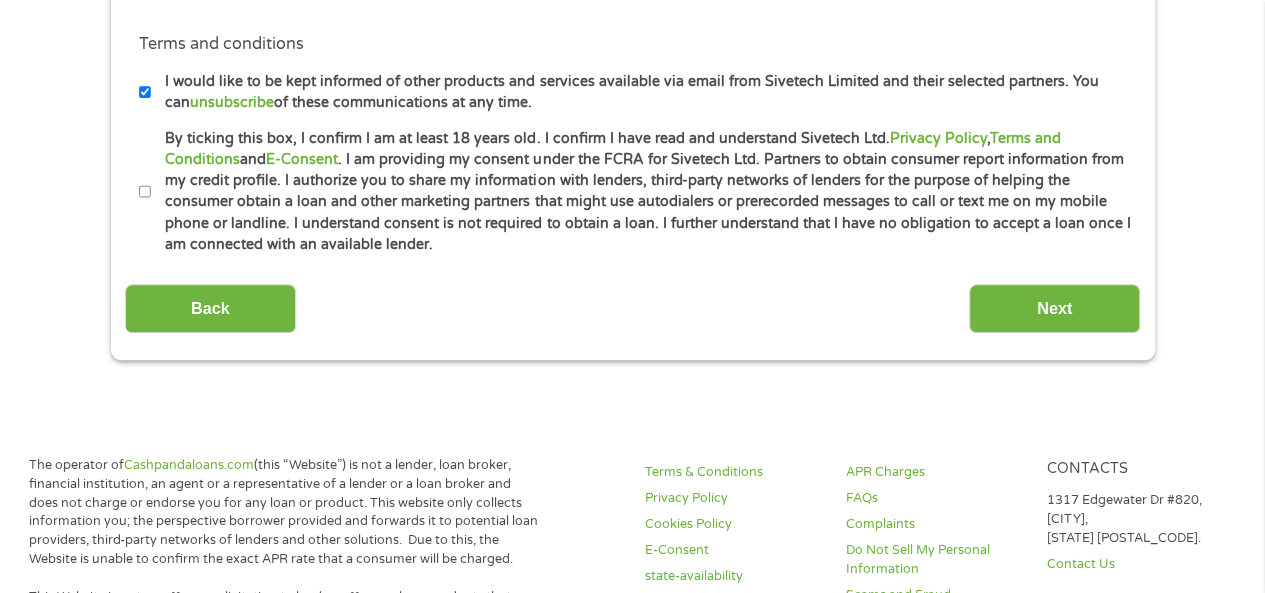 scroll, scrollTop: 1000, scrollLeft: 0, axis: vertical 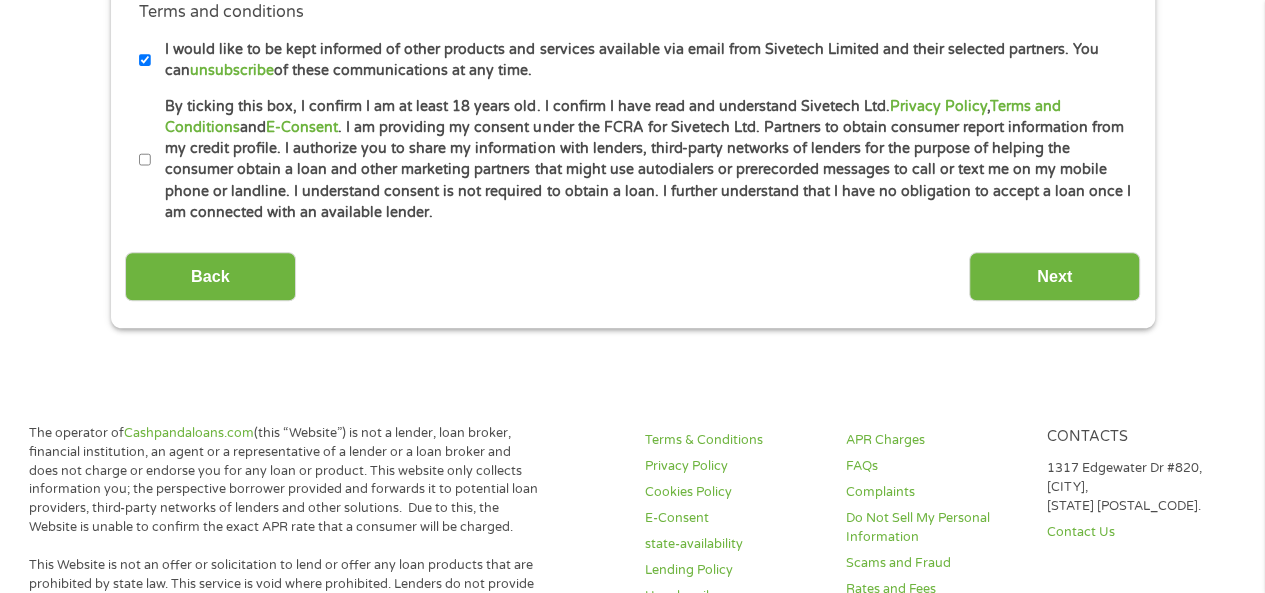 click on "By ticking this box, I confirm I am at least 18 years old. I confirm I have read and understand Sivetech Ltd.  Privacy Policy ,  Terms and Conditions  and  E-Consent . I am providing my consent under the FCRA for Sivetech Ltd. Partners to obtain consumer report information from my credit profile. I authorize you to share my information with lenders, third-party networks of lenders for the purpose of helping the consumer obtain a loan and other marketing partners that might use autodialers or prerecorded messages to call or text me on my mobile phone or landline. I understand consent is not required to obtain a loan. I further understand that I have no obligation to accept a loan once I am connected with an available lender." at bounding box center [145, 160] 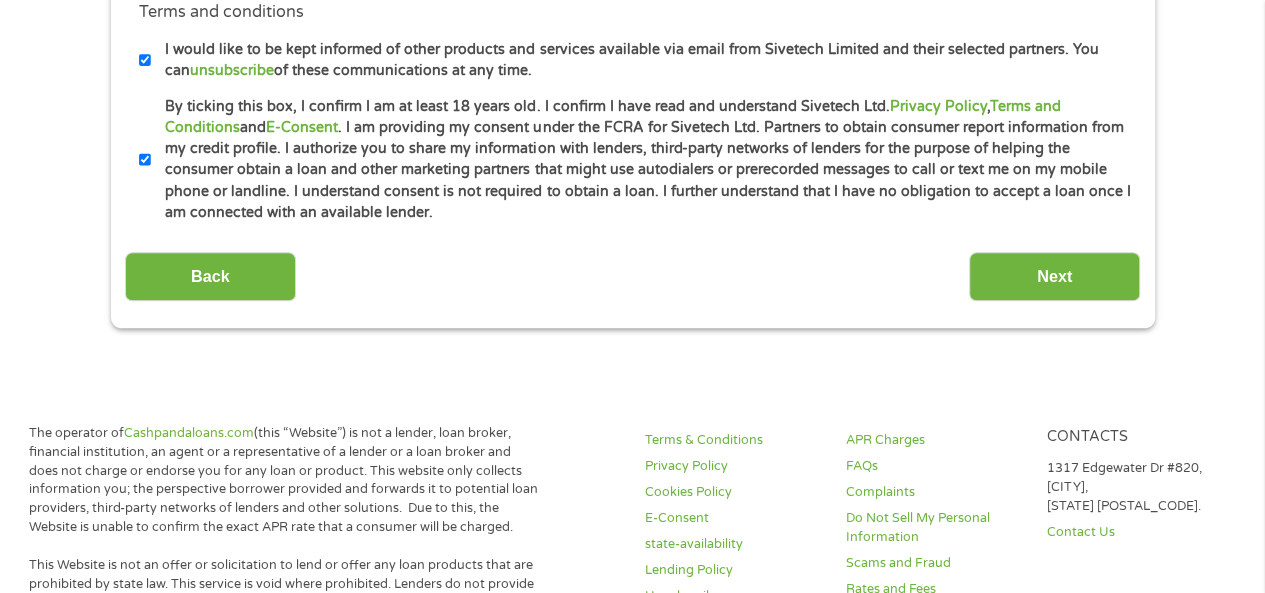 click on "Terms and conditions
I would like to be kept informed of other products and services available via email from Sivetech Limited and their selected partners. You can unsubscribe of these communications at any time." at bounding box center [632, 40] 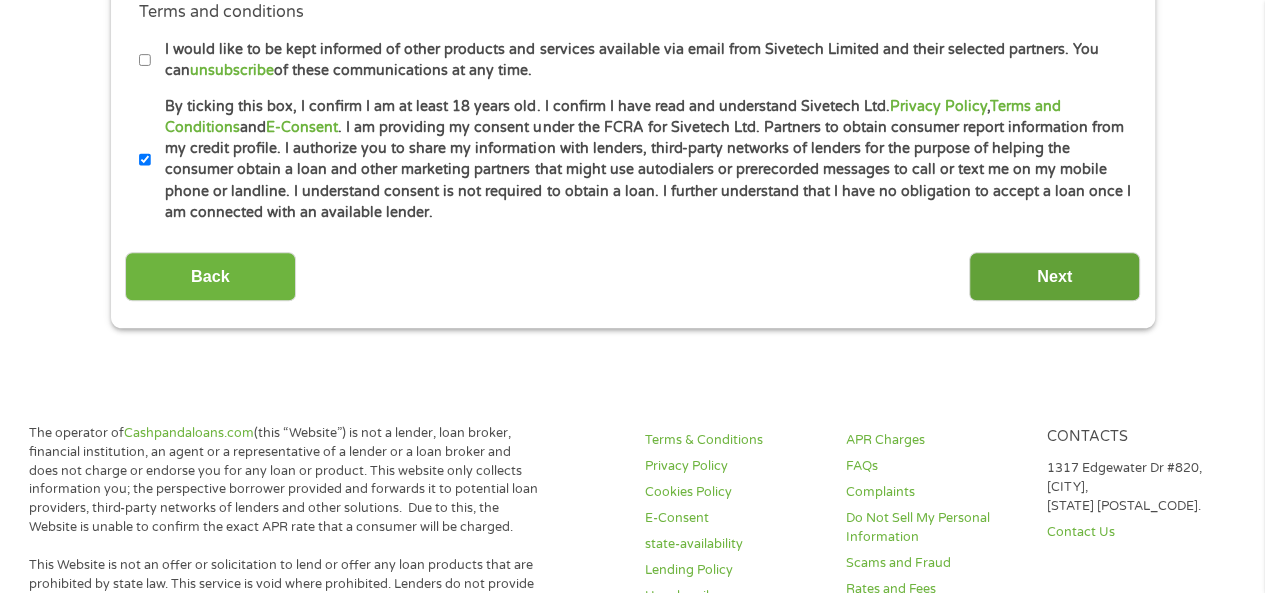 click on "Next" at bounding box center (1054, 276) 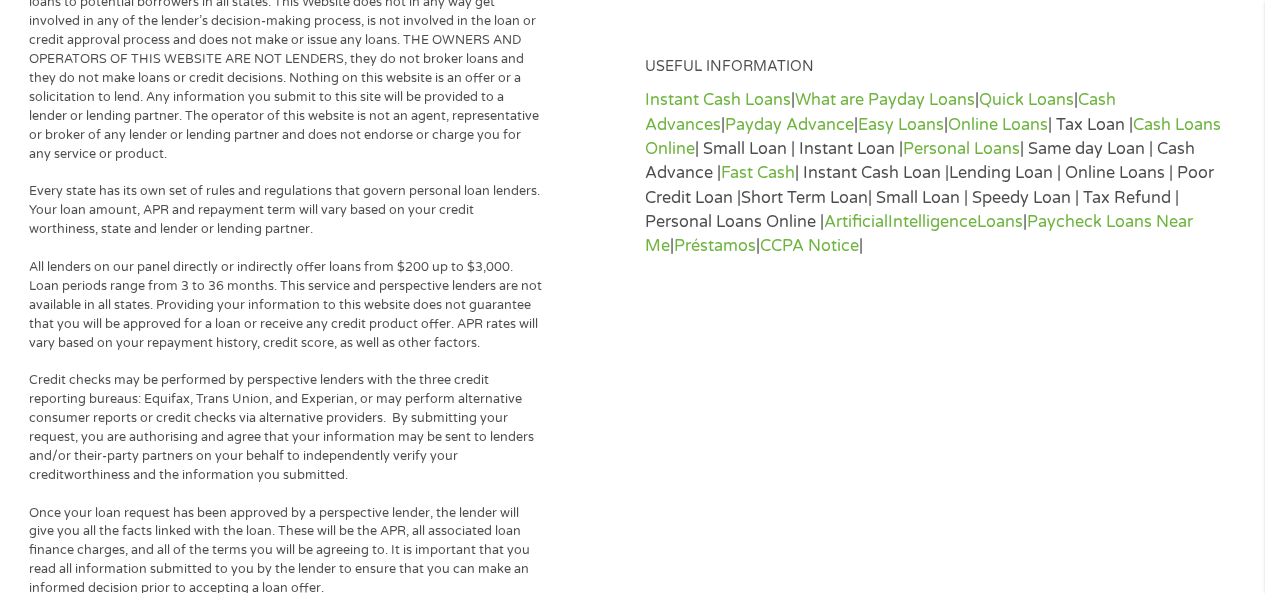 scroll, scrollTop: 832, scrollLeft: 0, axis: vertical 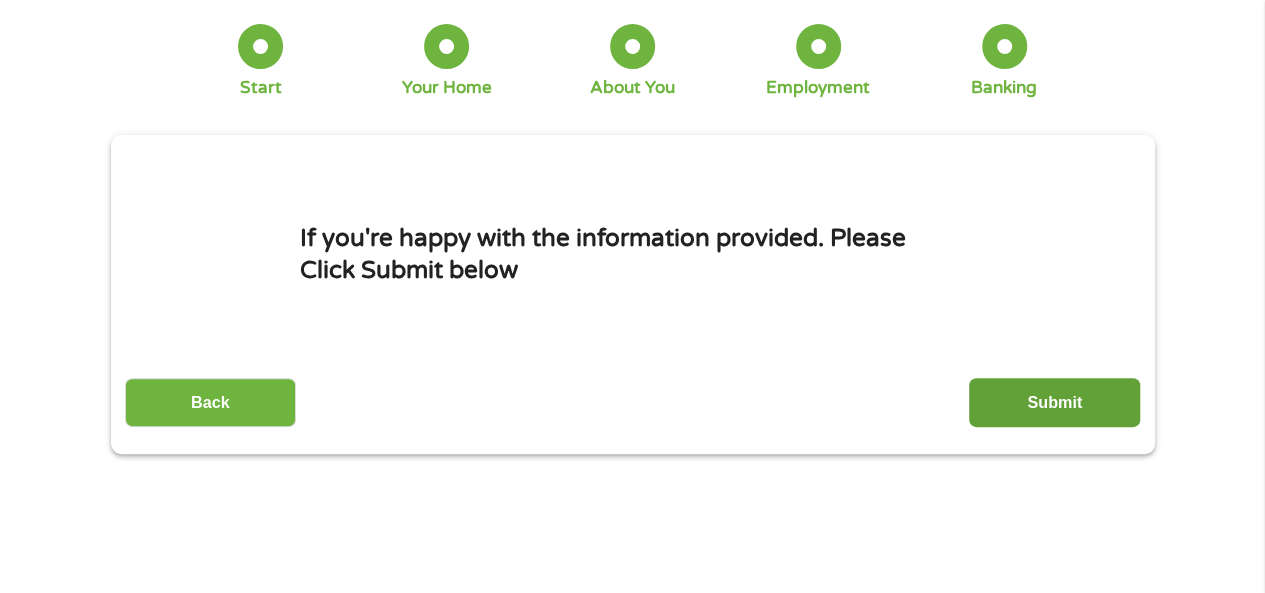 click on "Submit" at bounding box center (1054, 402) 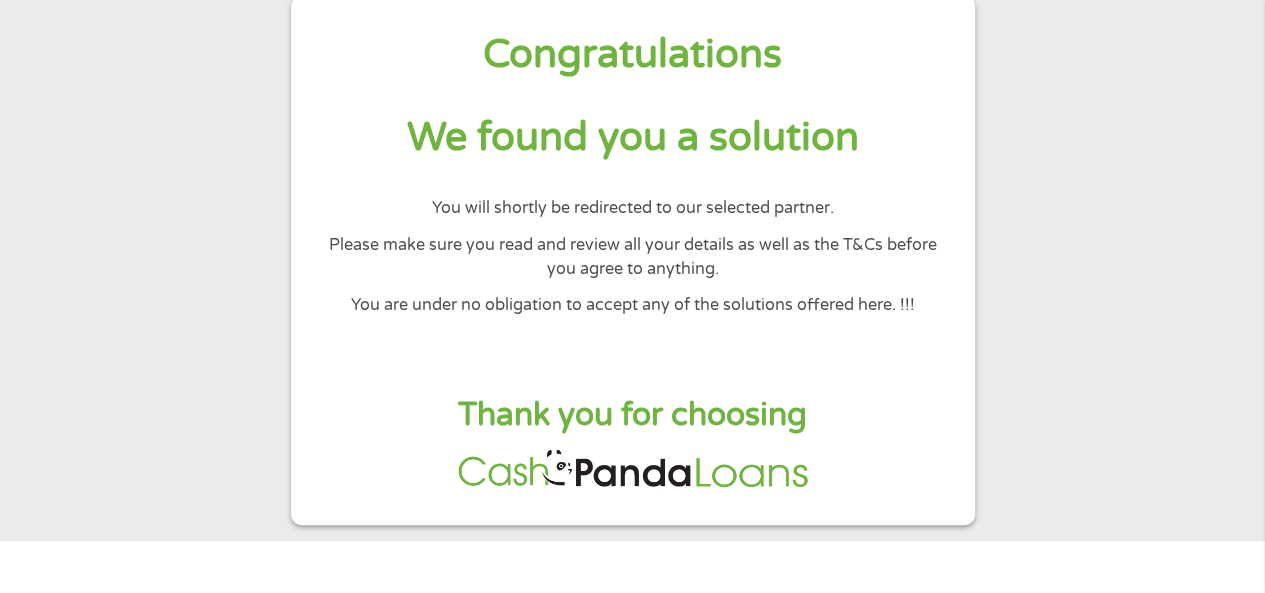 scroll, scrollTop: 100, scrollLeft: 0, axis: vertical 